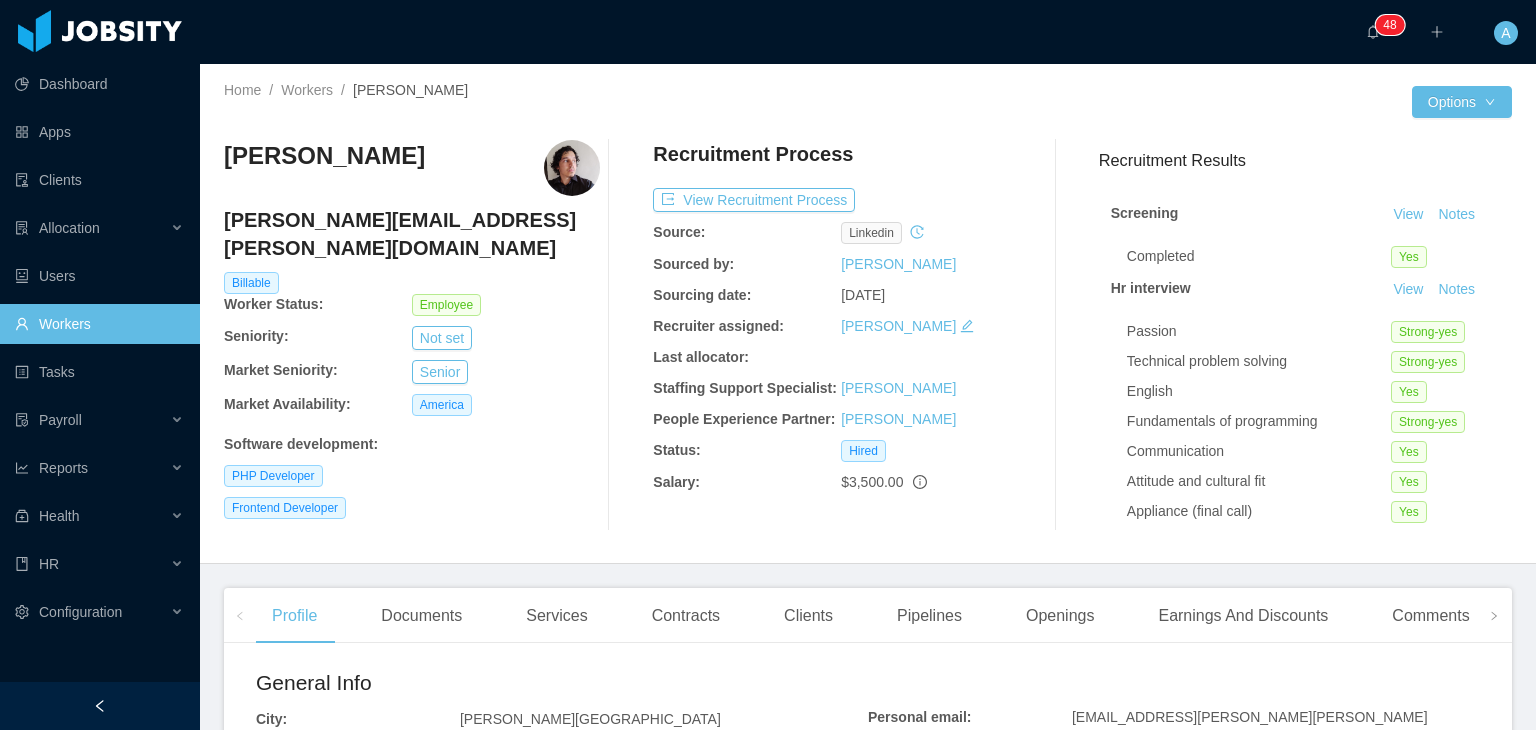 scroll, scrollTop: 0, scrollLeft: 0, axis: both 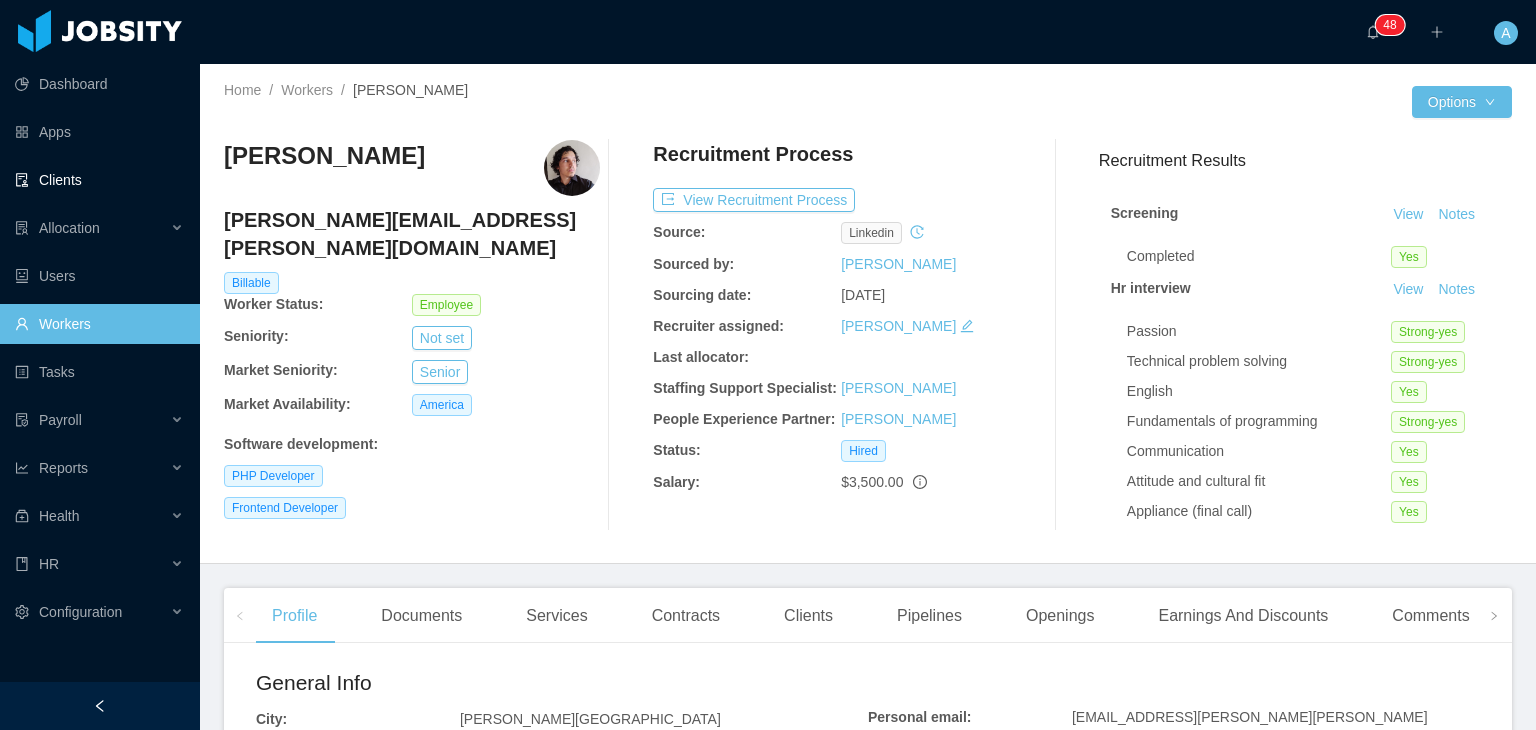 click on "Clients" at bounding box center [99, 180] 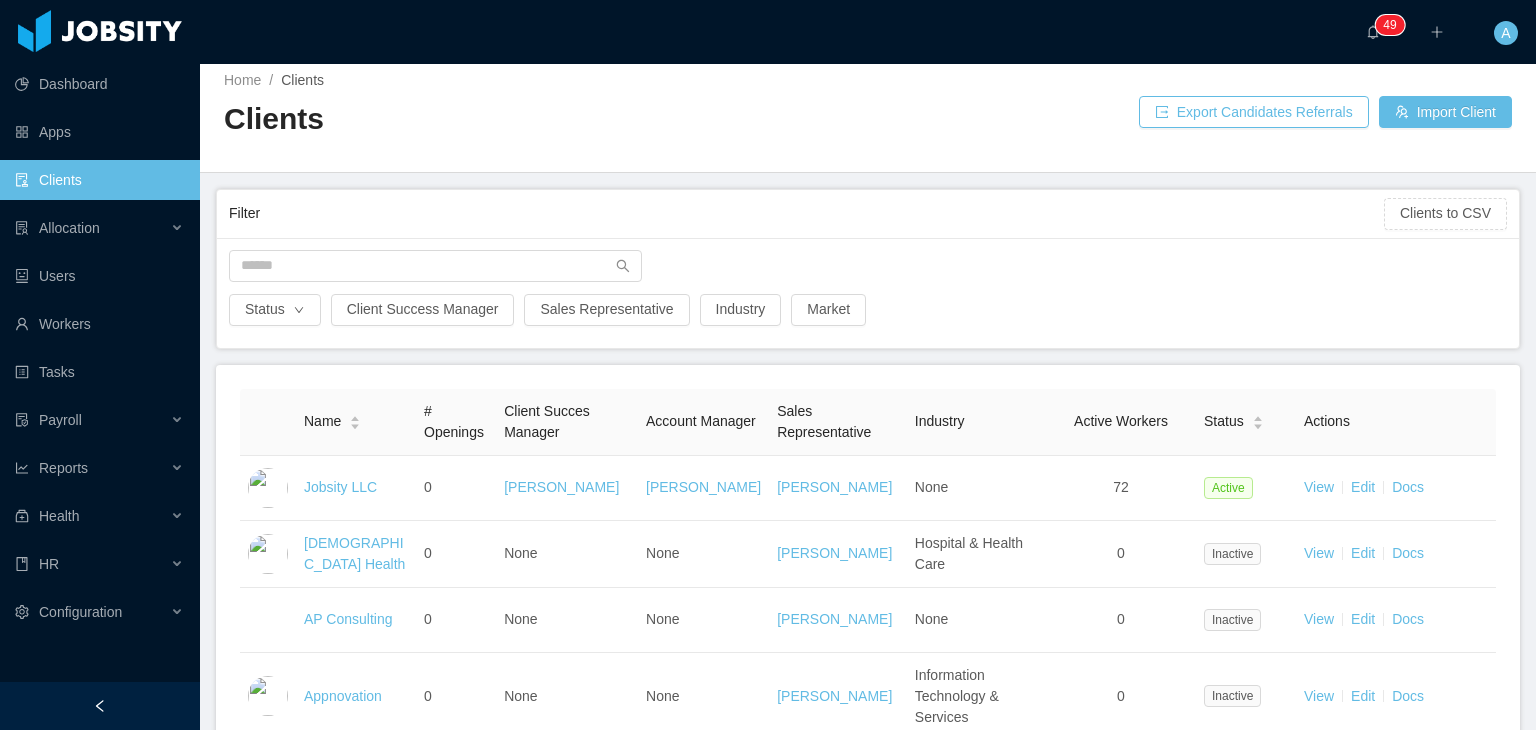 scroll, scrollTop: 0, scrollLeft: 0, axis: both 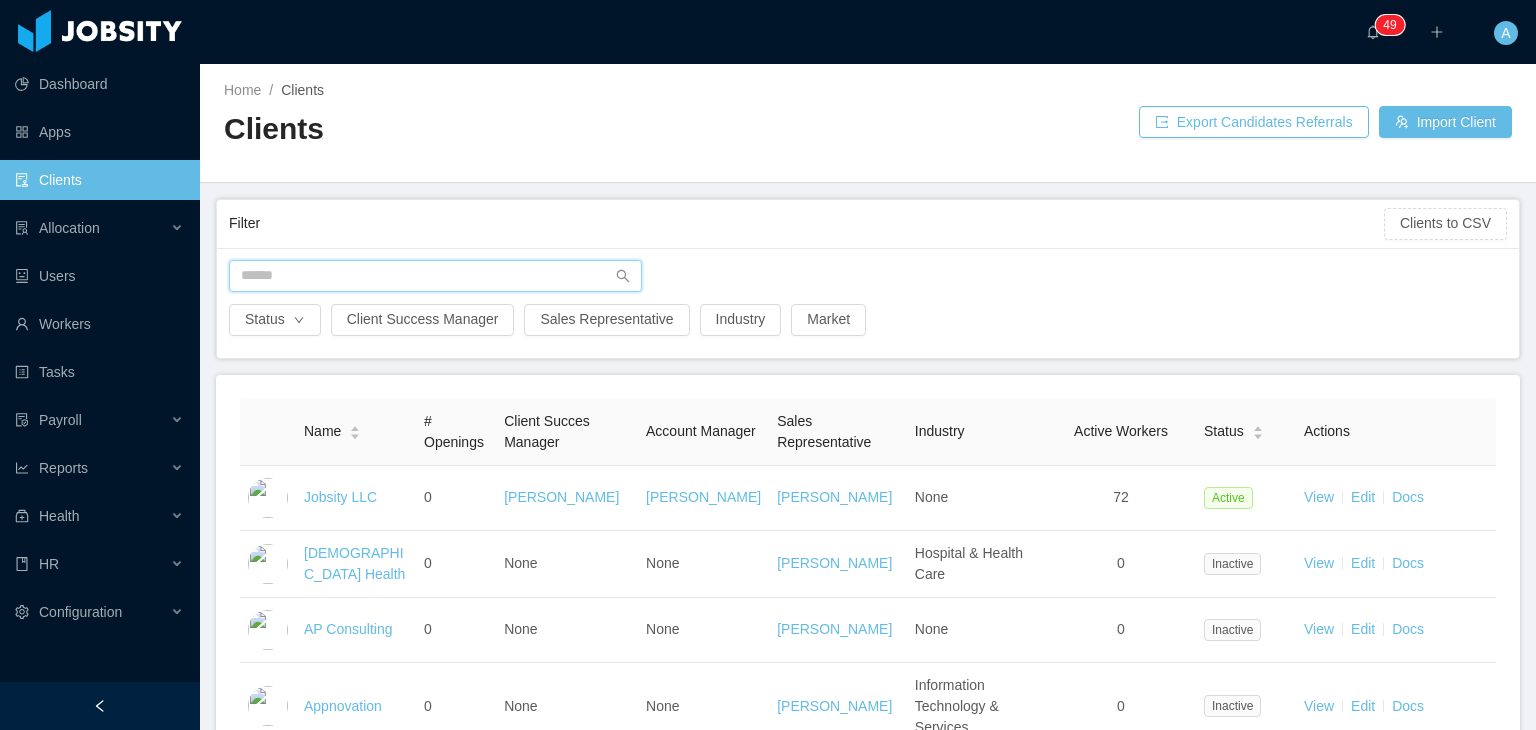 click at bounding box center (435, 276) 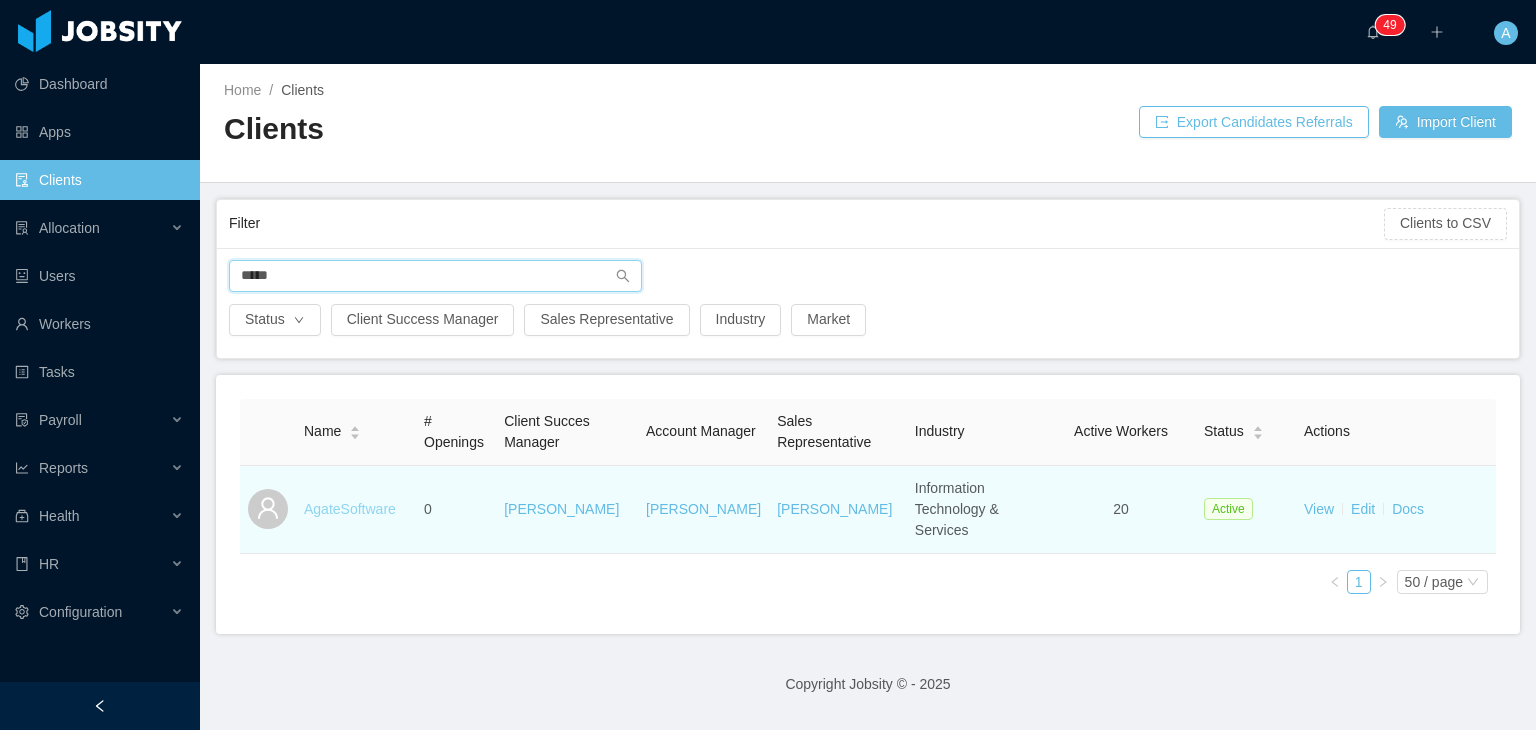 type on "*****" 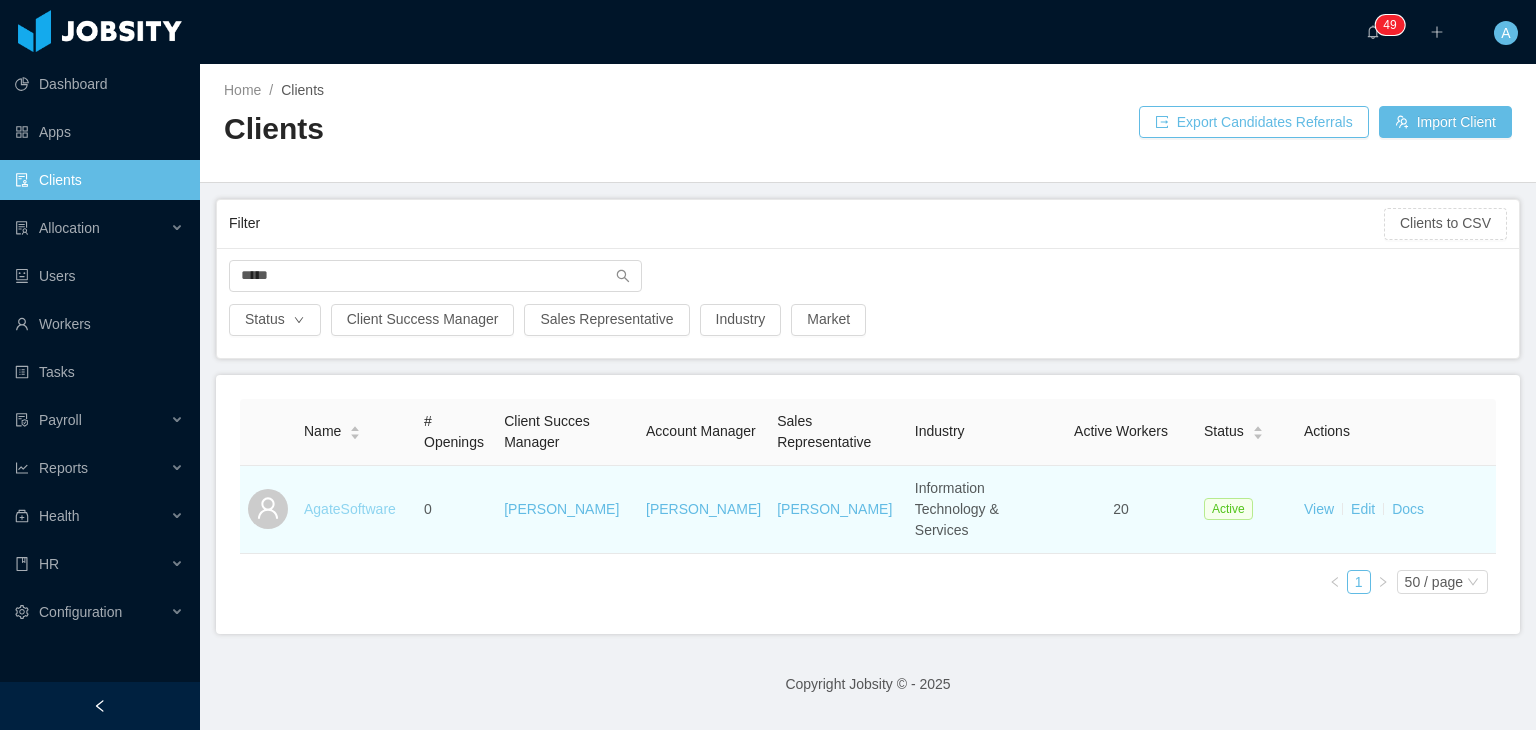 click on "AgateSoftware" at bounding box center [350, 509] 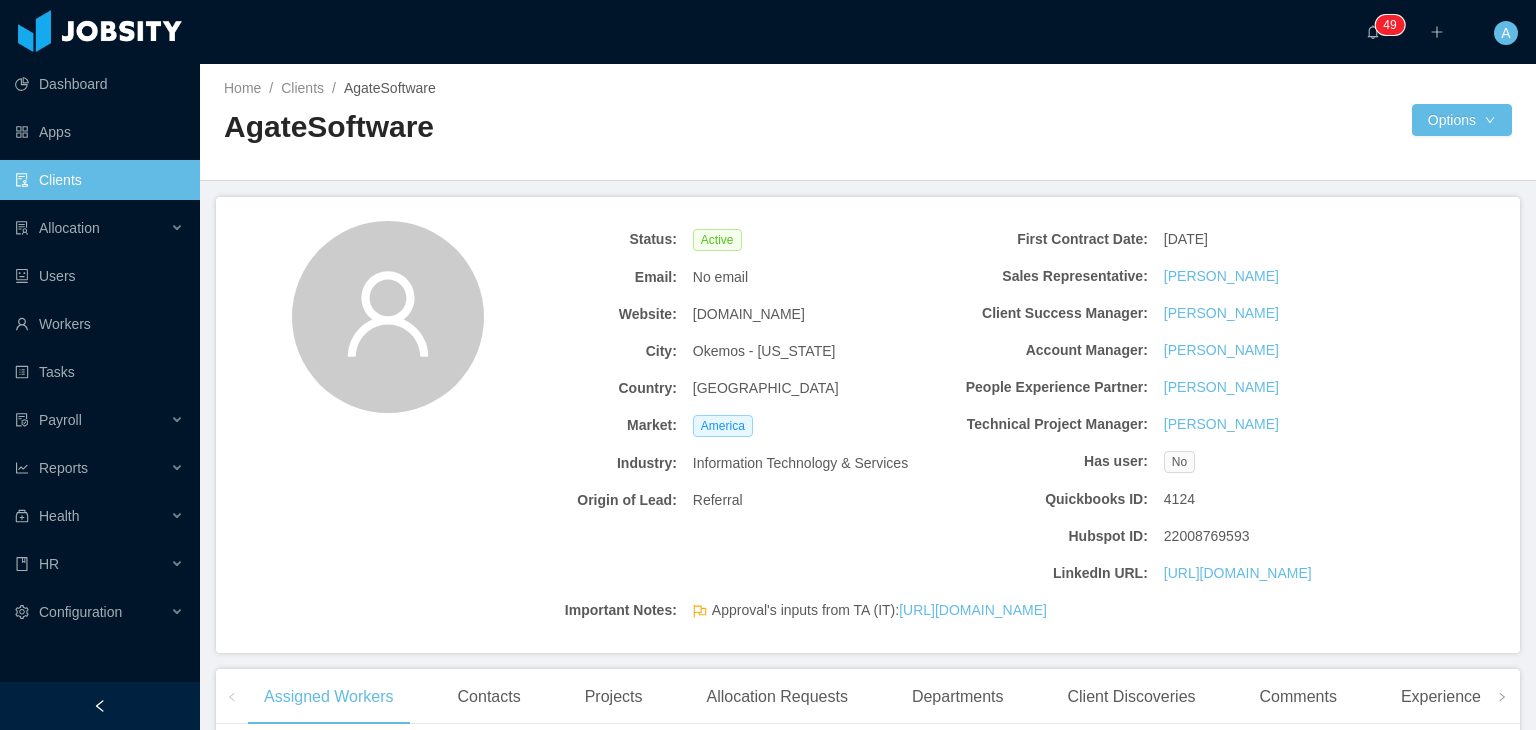 scroll, scrollTop: 0, scrollLeft: 0, axis: both 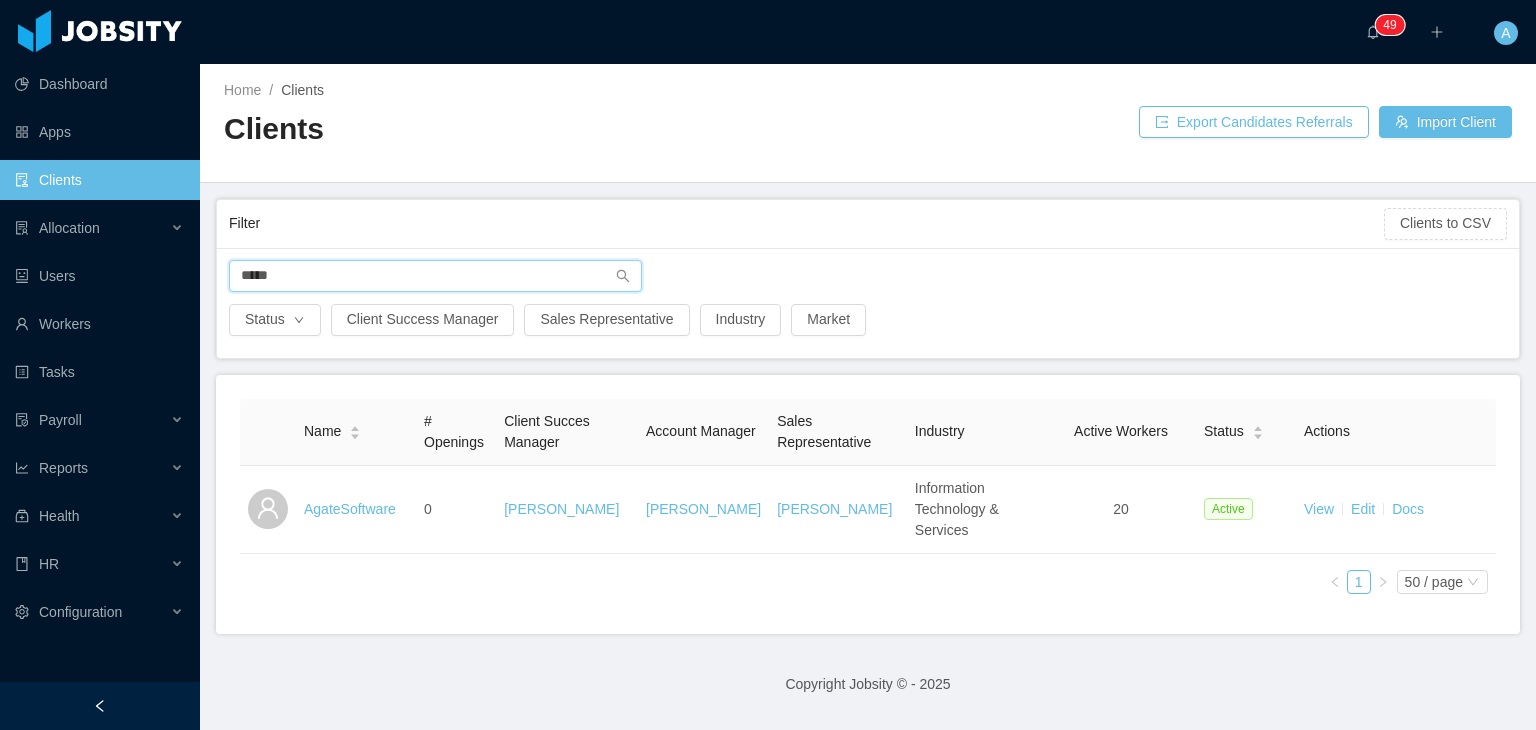 click on "*****" at bounding box center [435, 276] 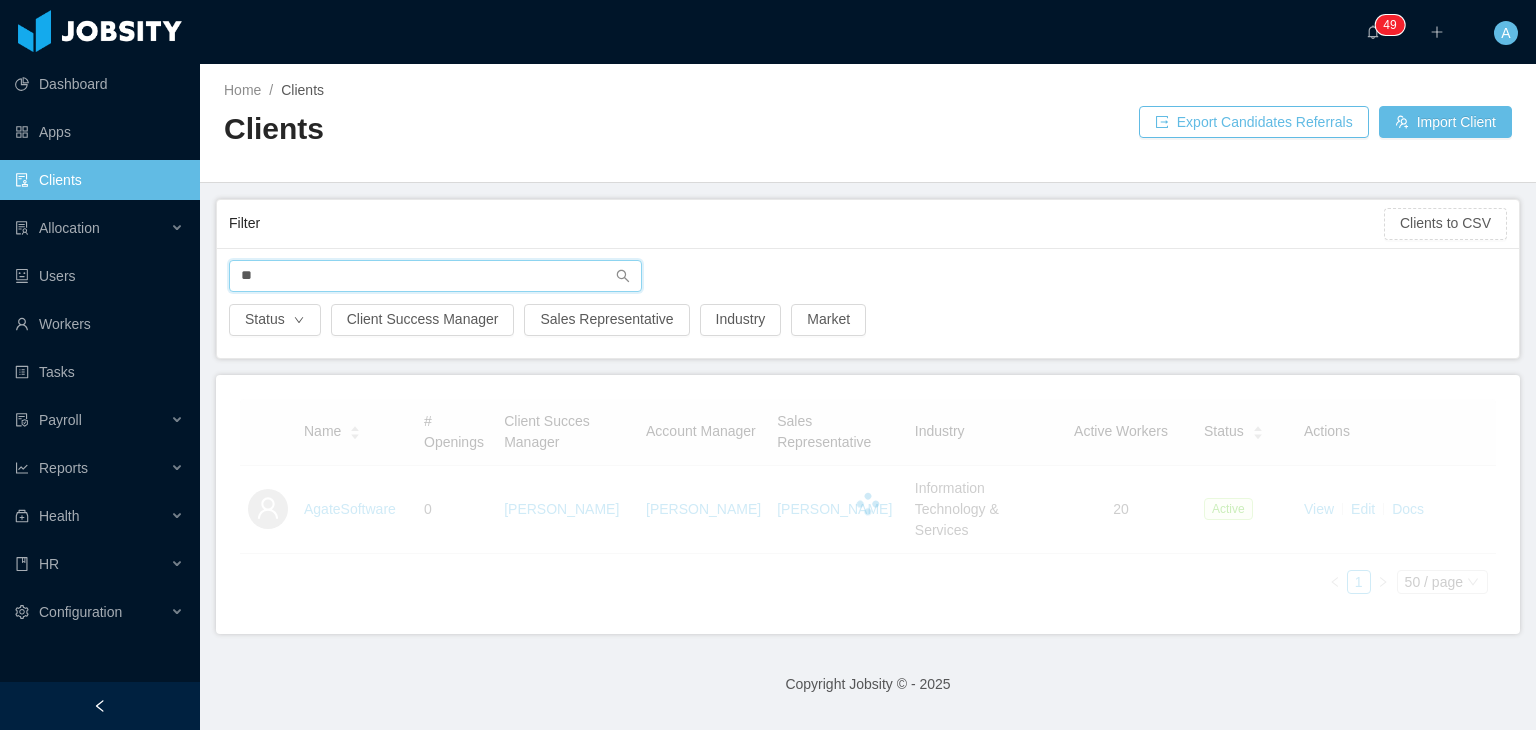 type on "*" 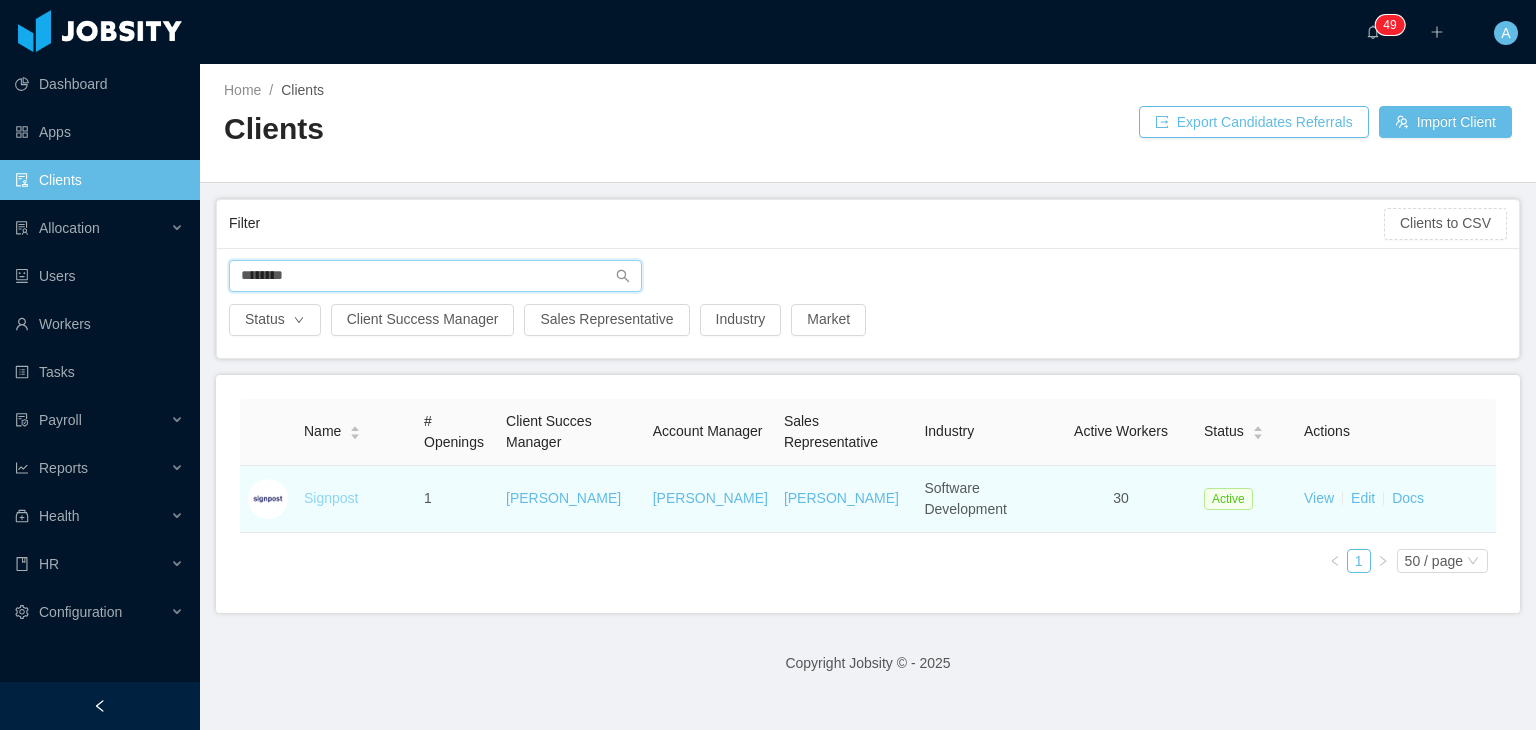 type on "********" 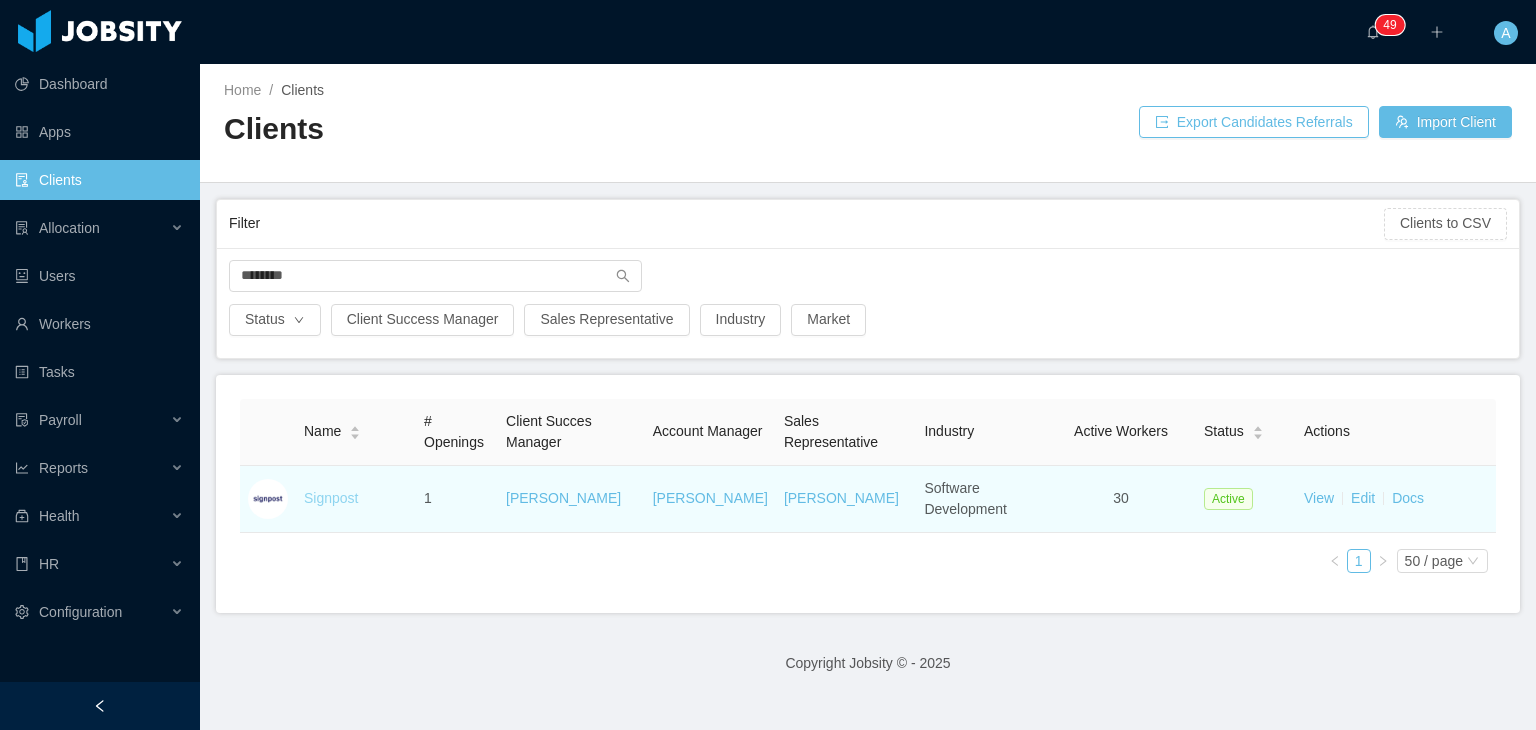 click on "Signpost" at bounding box center (331, 498) 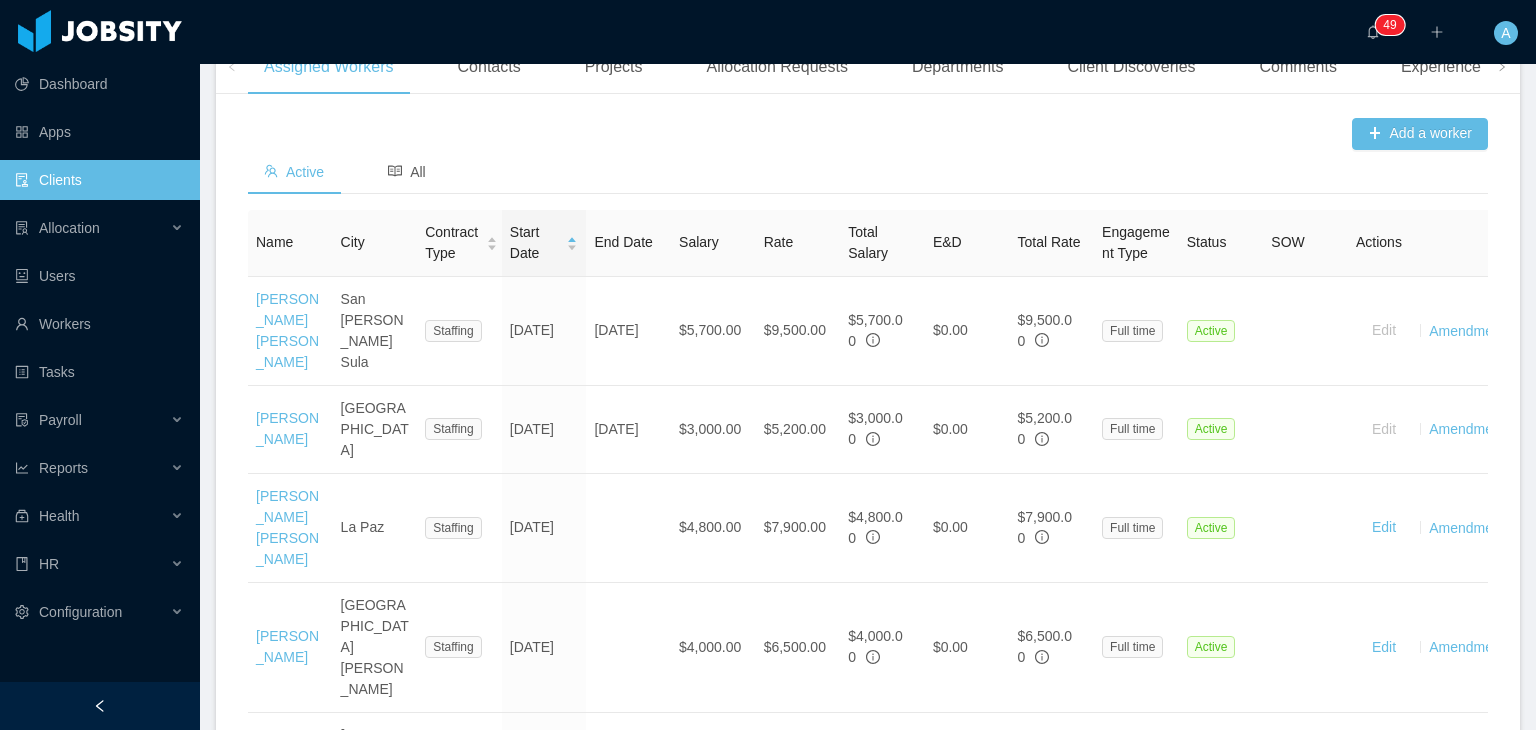 scroll, scrollTop: 634, scrollLeft: 0, axis: vertical 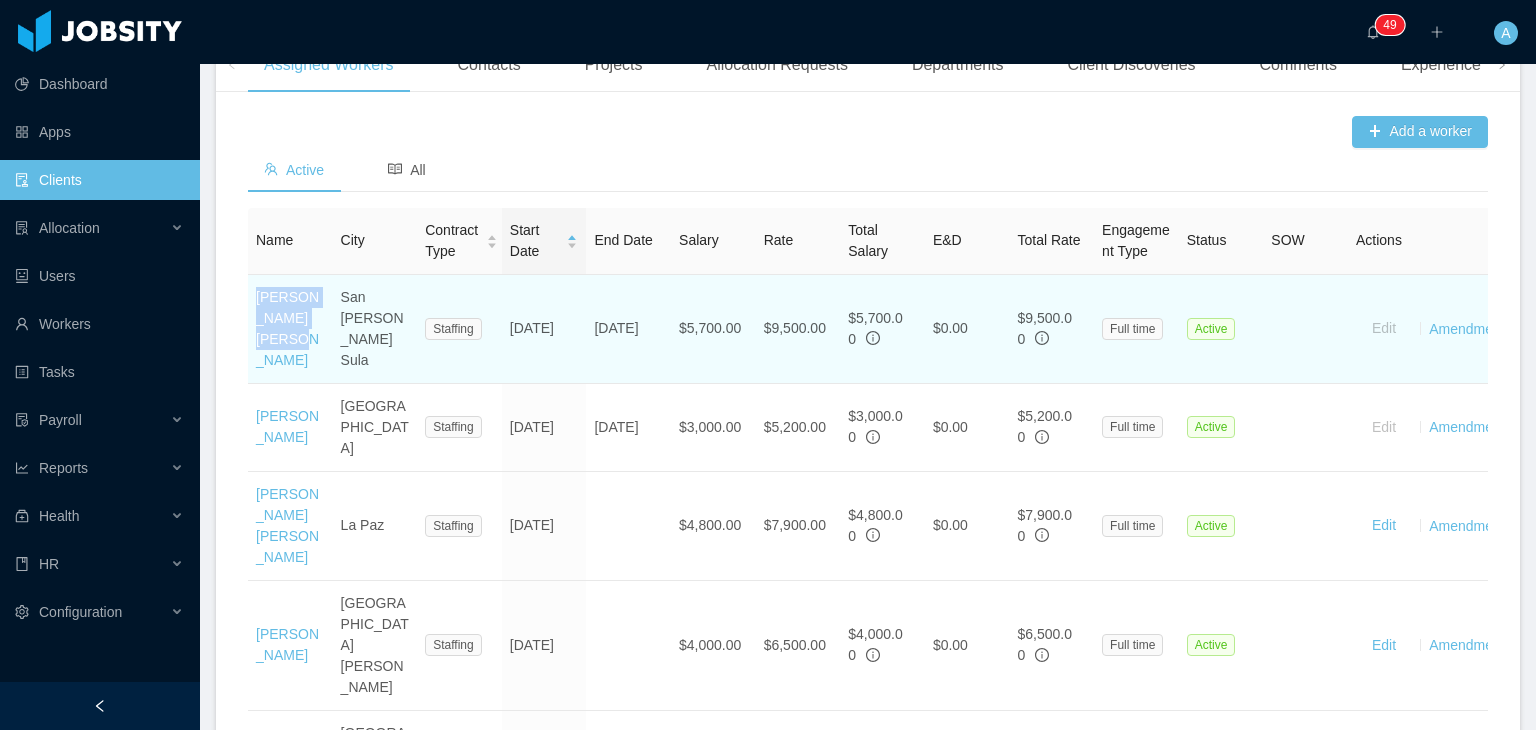 drag, startPoint x: 305, startPoint y: 345, endPoint x: 251, endPoint y: 298, distance: 71.5891 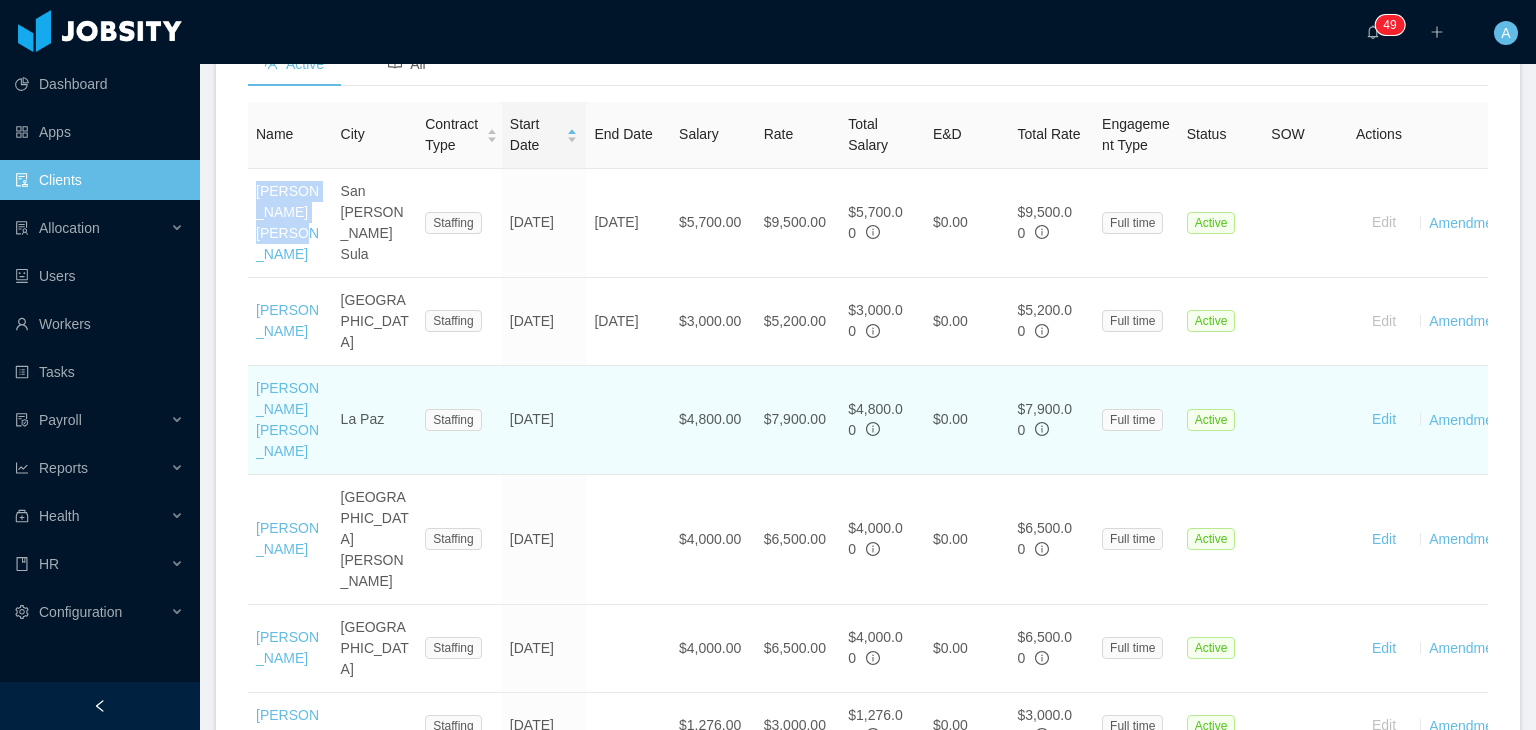 scroll, scrollTop: 740, scrollLeft: 0, axis: vertical 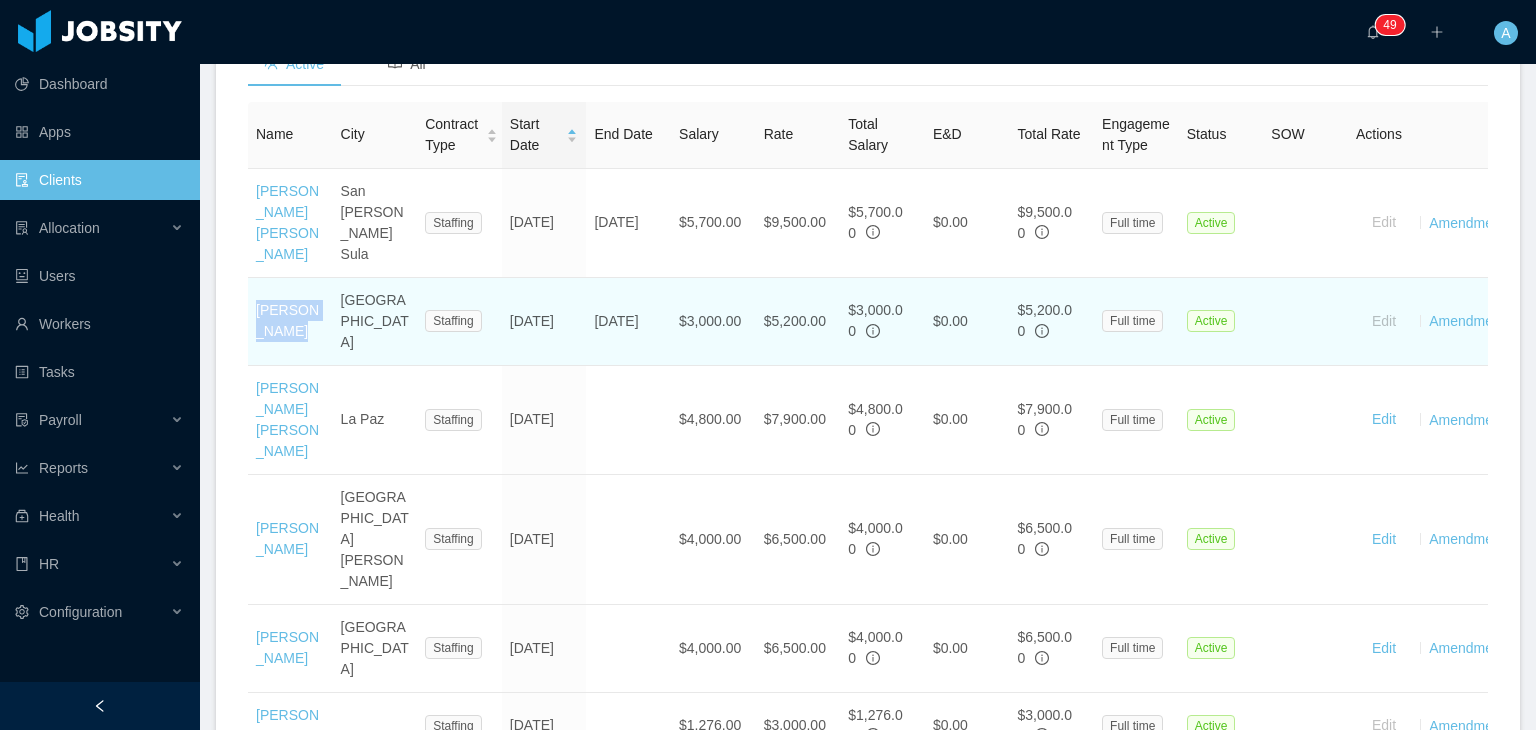 drag, startPoint x: 319, startPoint y: 304, endPoint x: 250, endPoint y: 273, distance: 75.643906 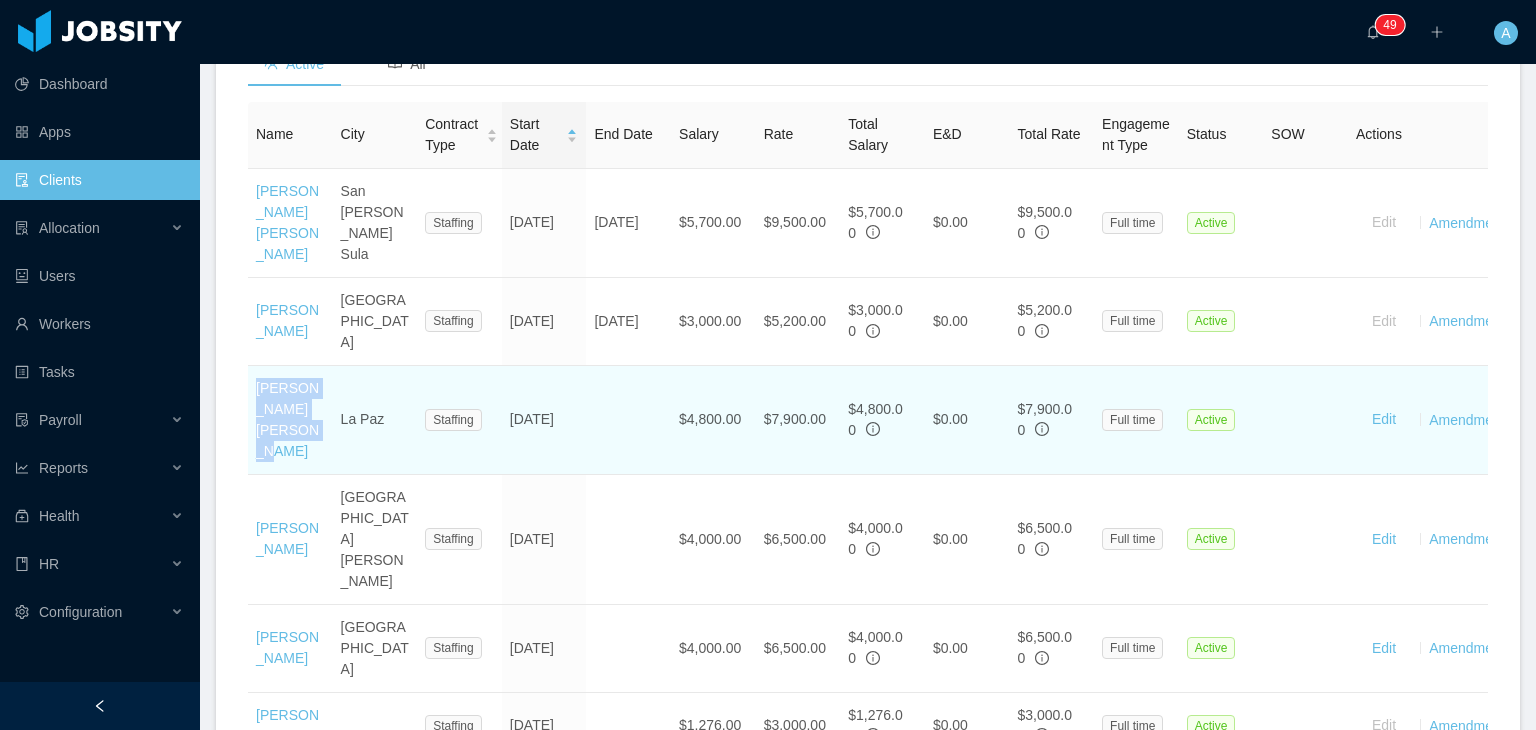 drag, startPoint x: 316, startPoint y: 387, endPoint x: 254, endPoint y: 349, distance: 72.718636 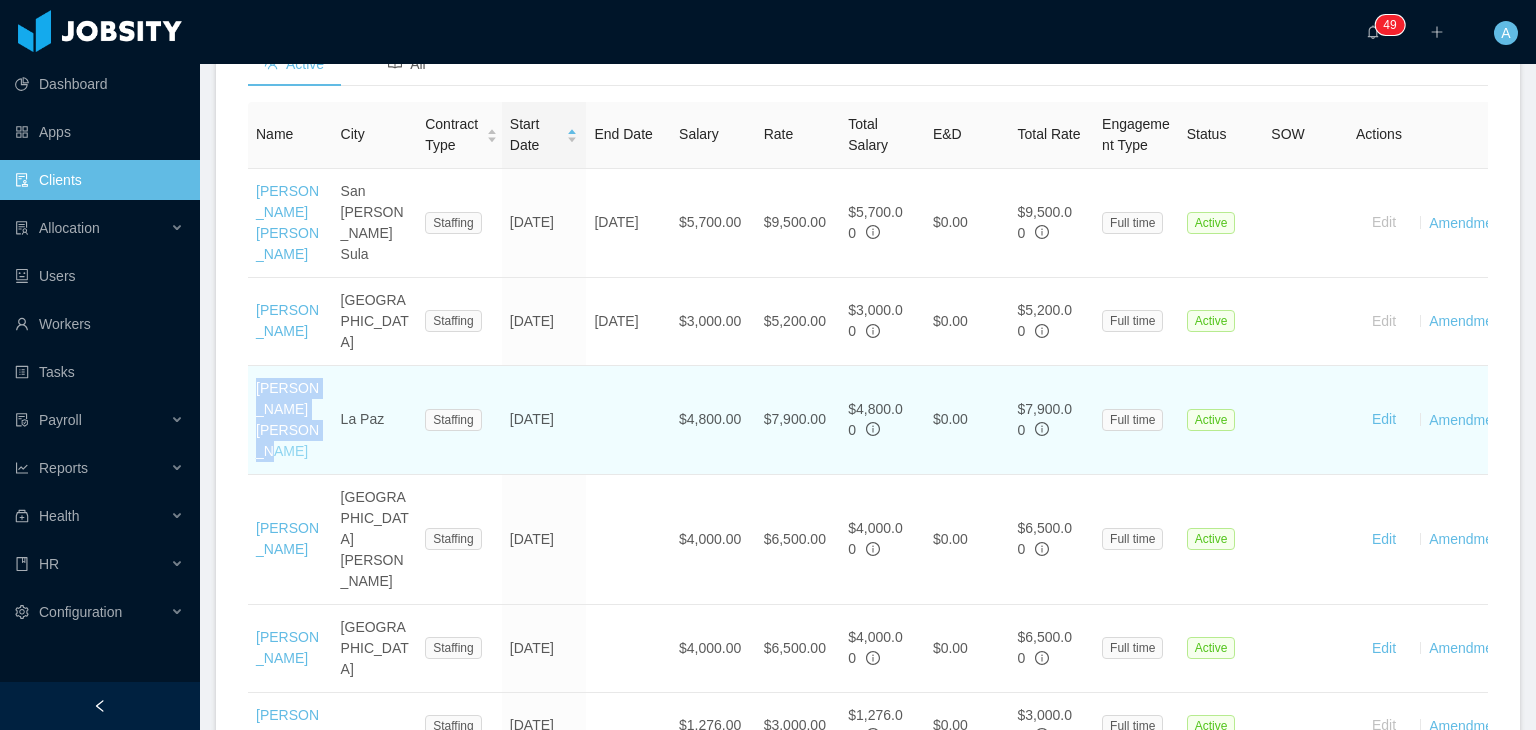 copy on "[PERSON_NAME] [PERSON_NAME]" 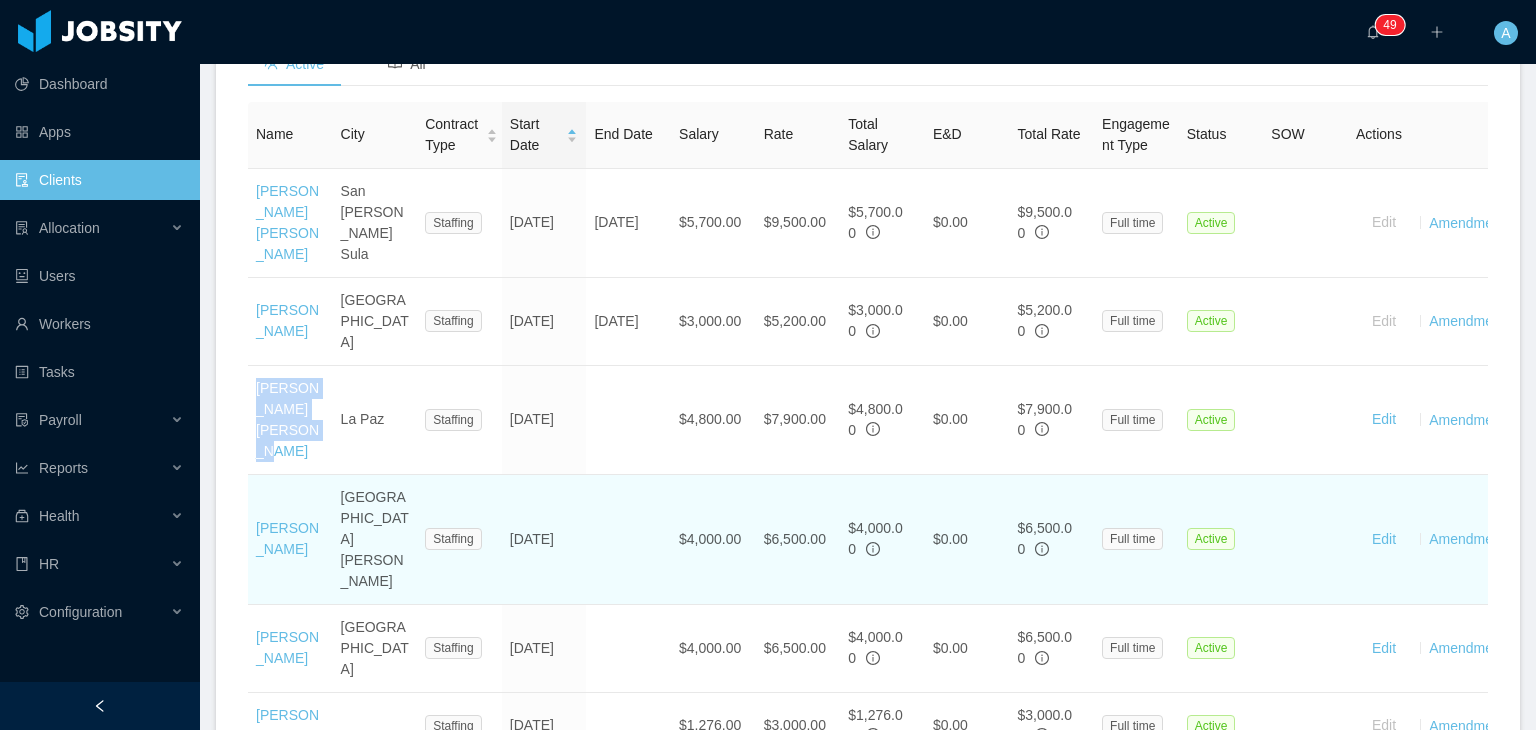 drag, startPoint x: 286, startPoint y: 475, endPoint x: 248, endPoint y: 435, distance: 55.17246 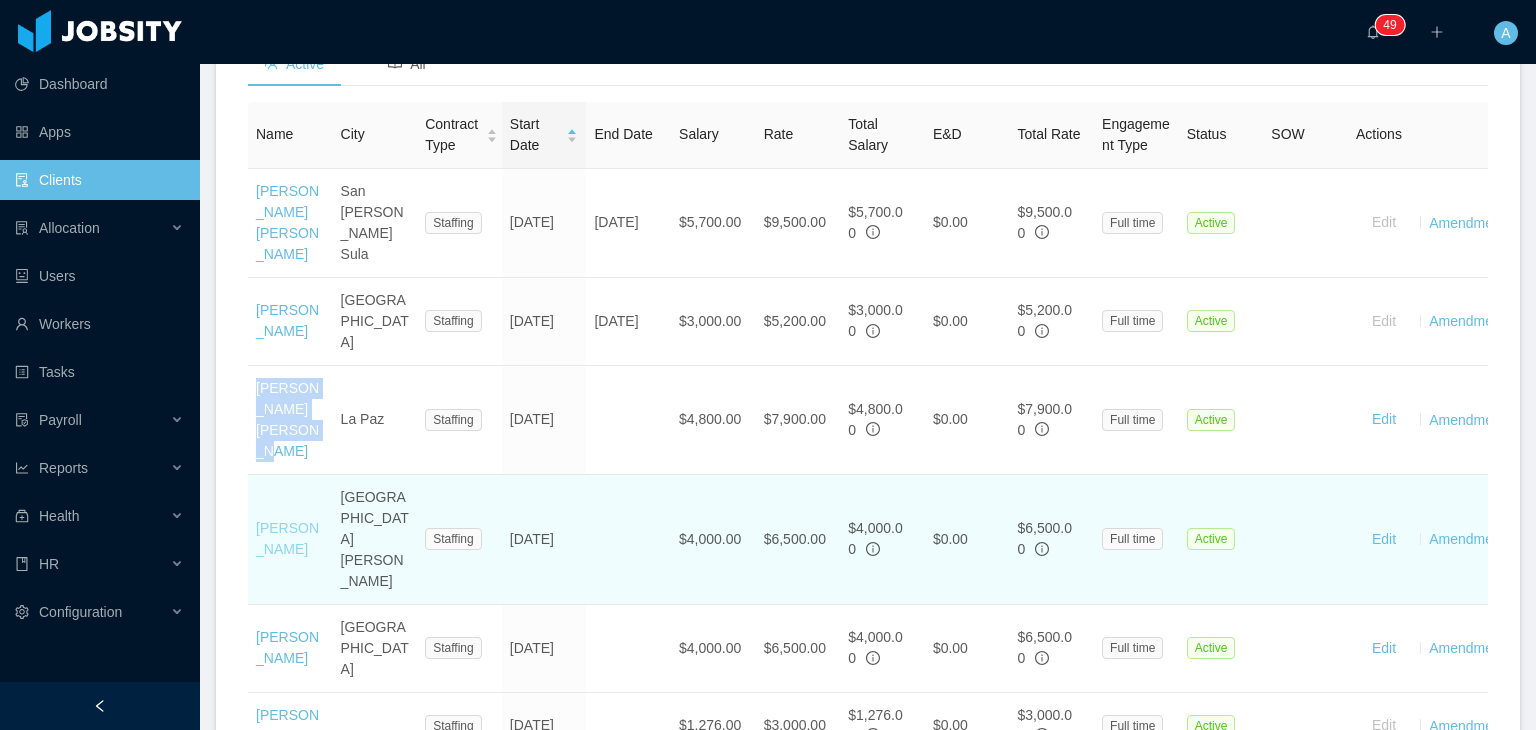 copy on "Miguel Encarnacion" 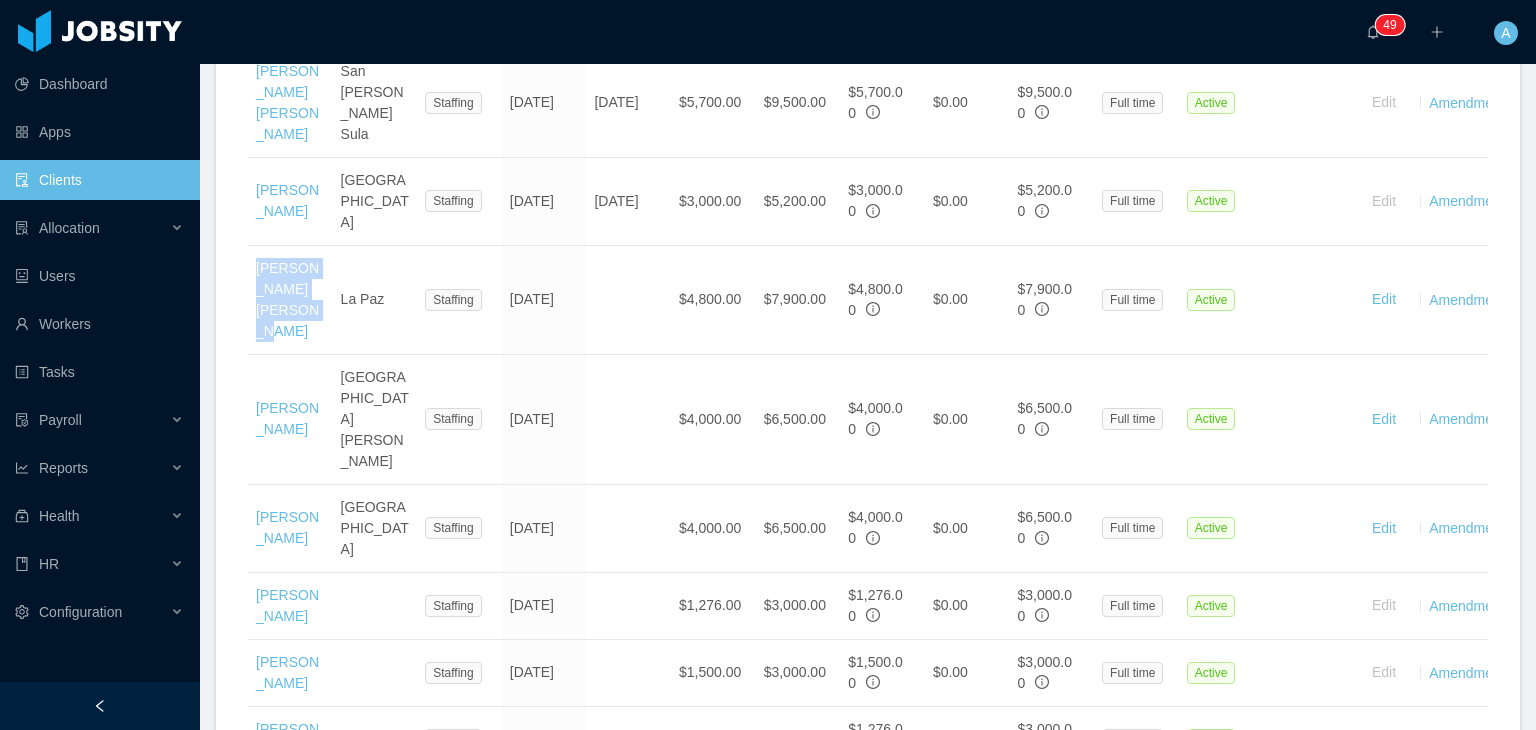 scroll, scrollTop: 860, scrollLeft: 0, axis: vertical 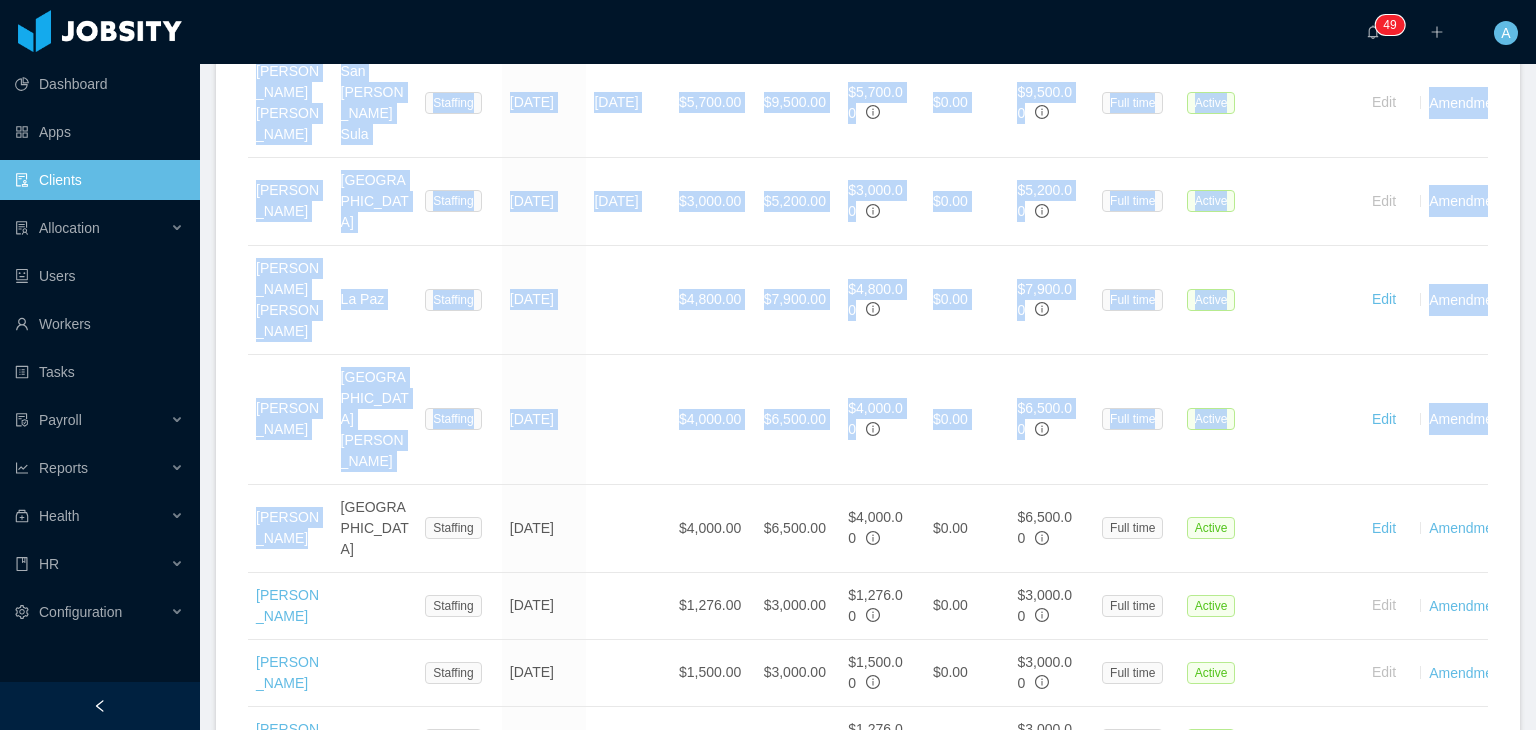 drag, startPoint x: 312, startPoint y: 422, endPoint x: 244, endPoint y: 402, distance: 70.88018 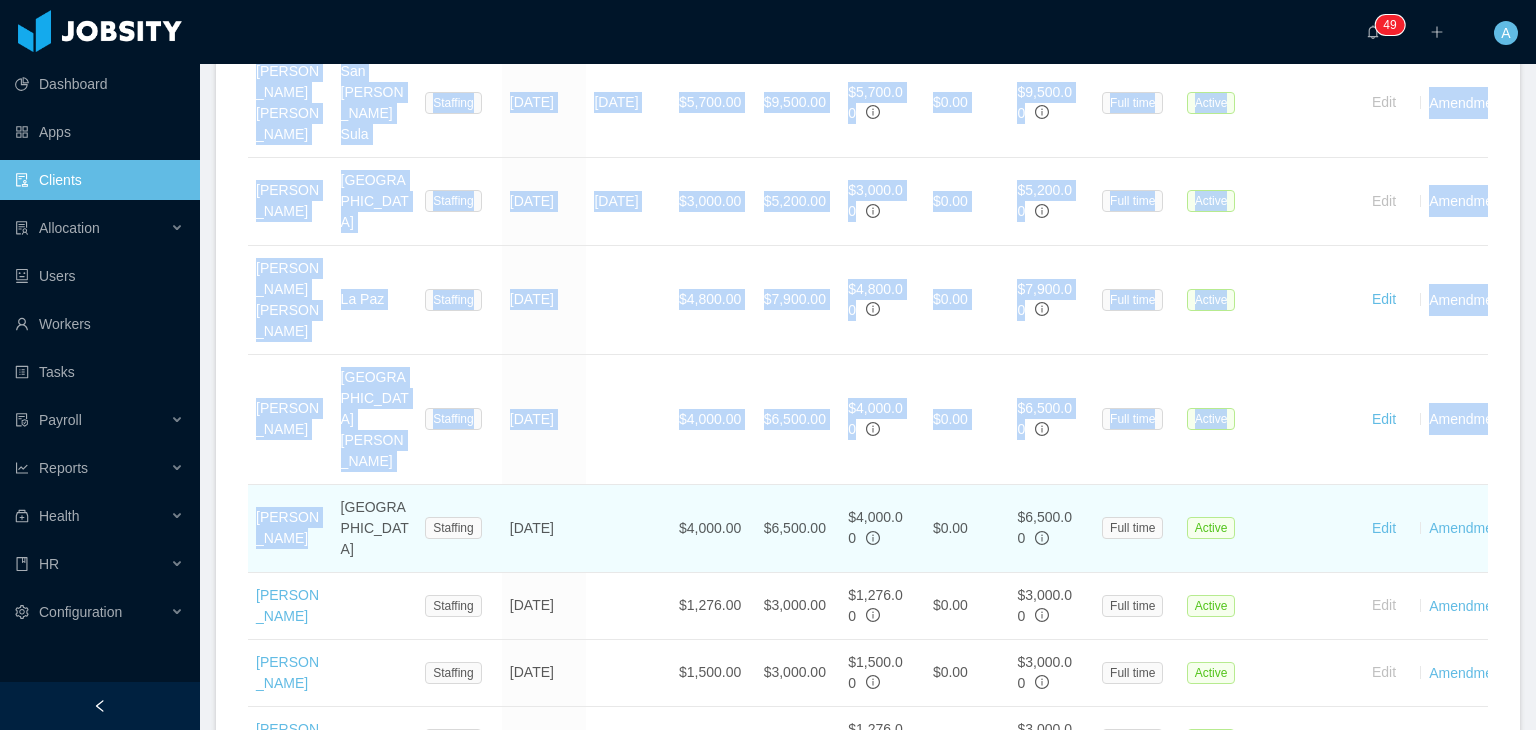 click on "Adrian Burgos" at bounding box center (290, 529) 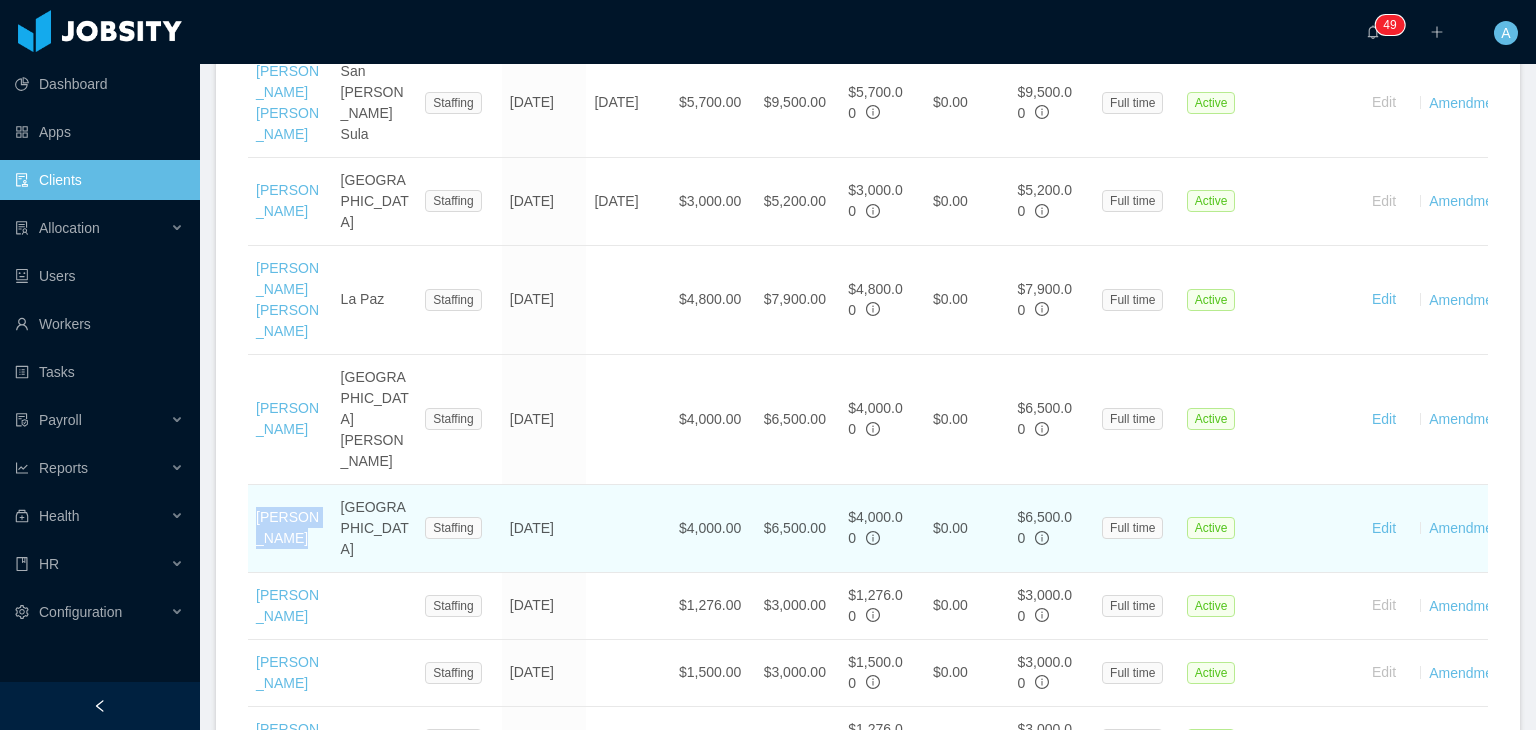 drag, startPoint x: 306, startPoint y: 418, endPoint x: 257, endPoint y: 397, distance: 53.310413 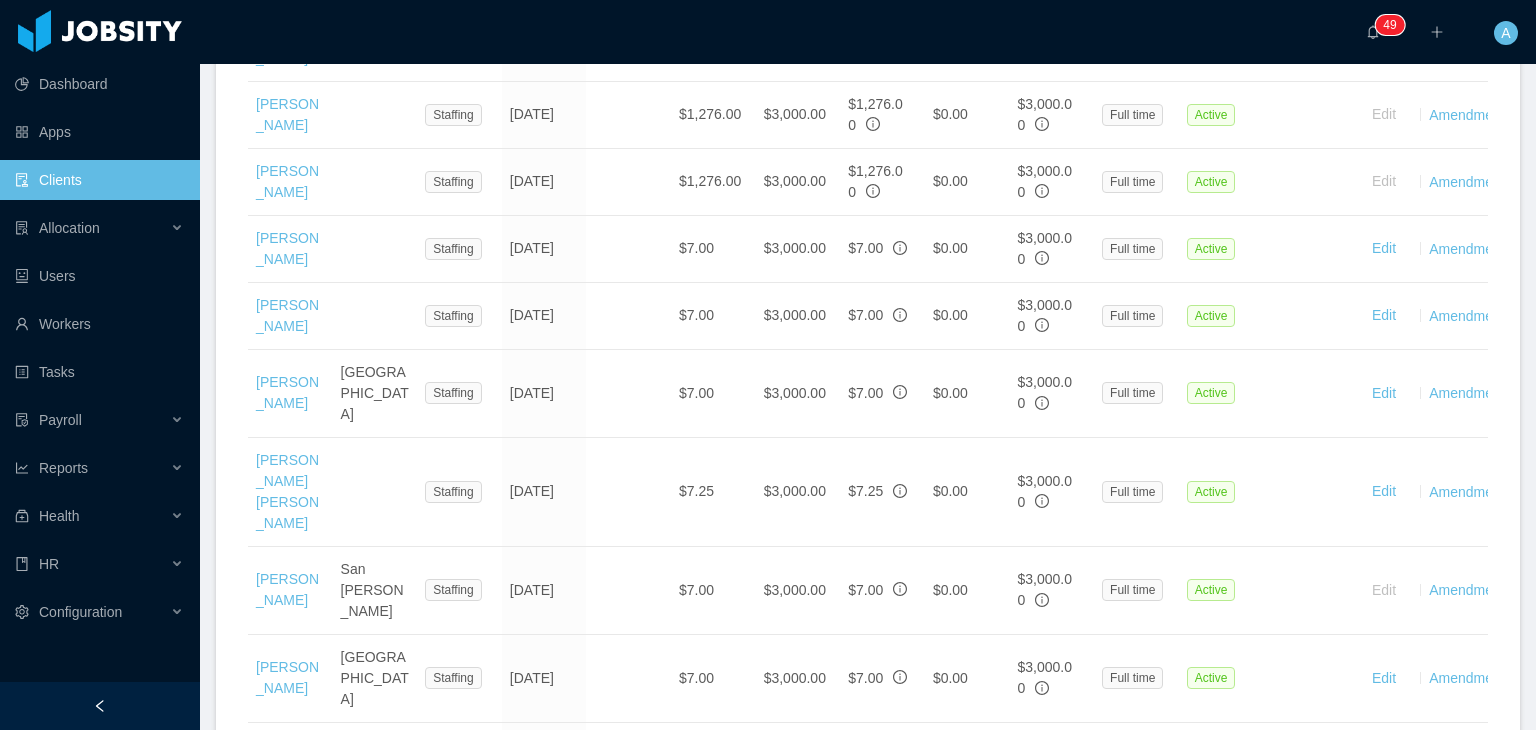 scroll, scrollTop: 1600, scrollLeft: 0, axis: vertical 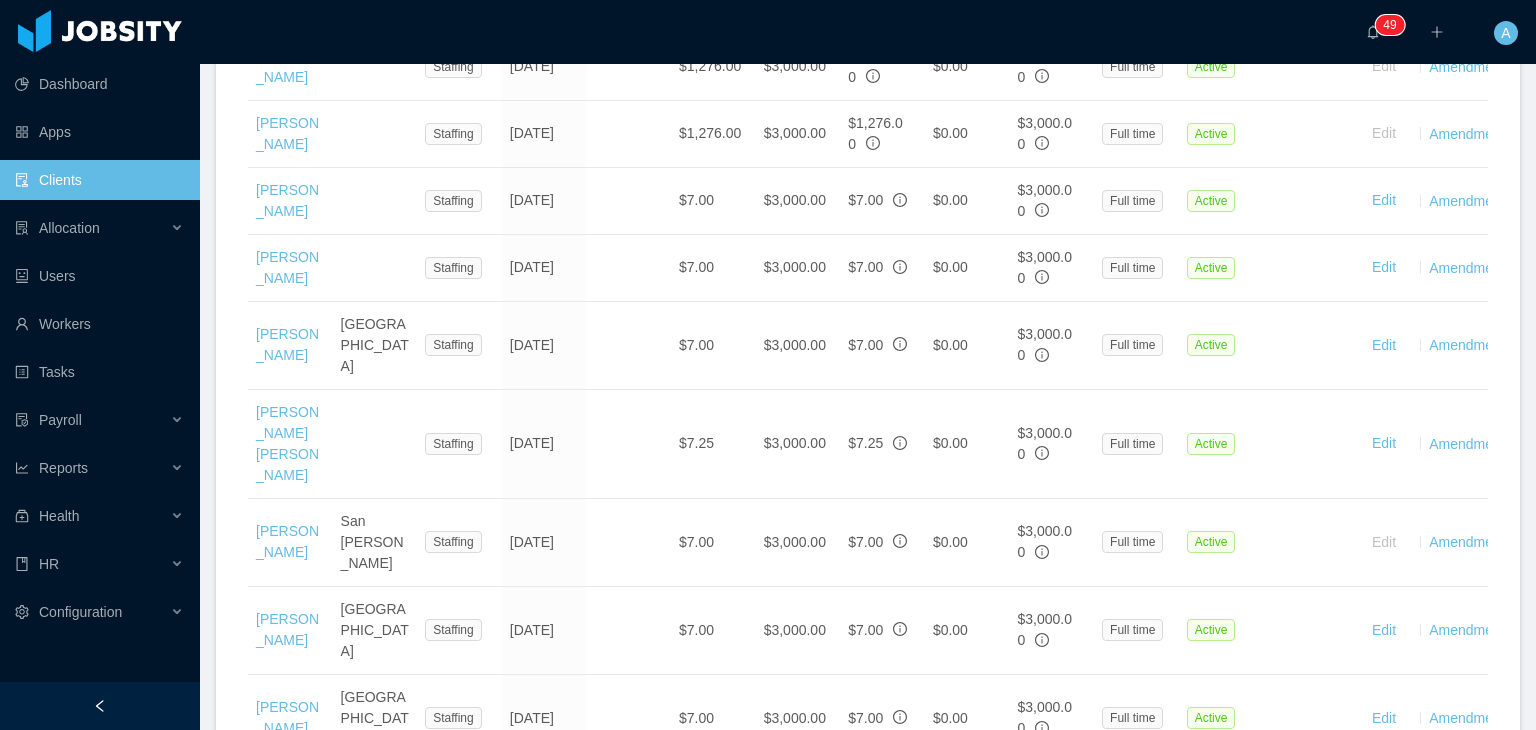 drag, startPoint x: 307, startPoint y: 614, endPoint x: 257, endPoint y: 557, distance: 75.82216 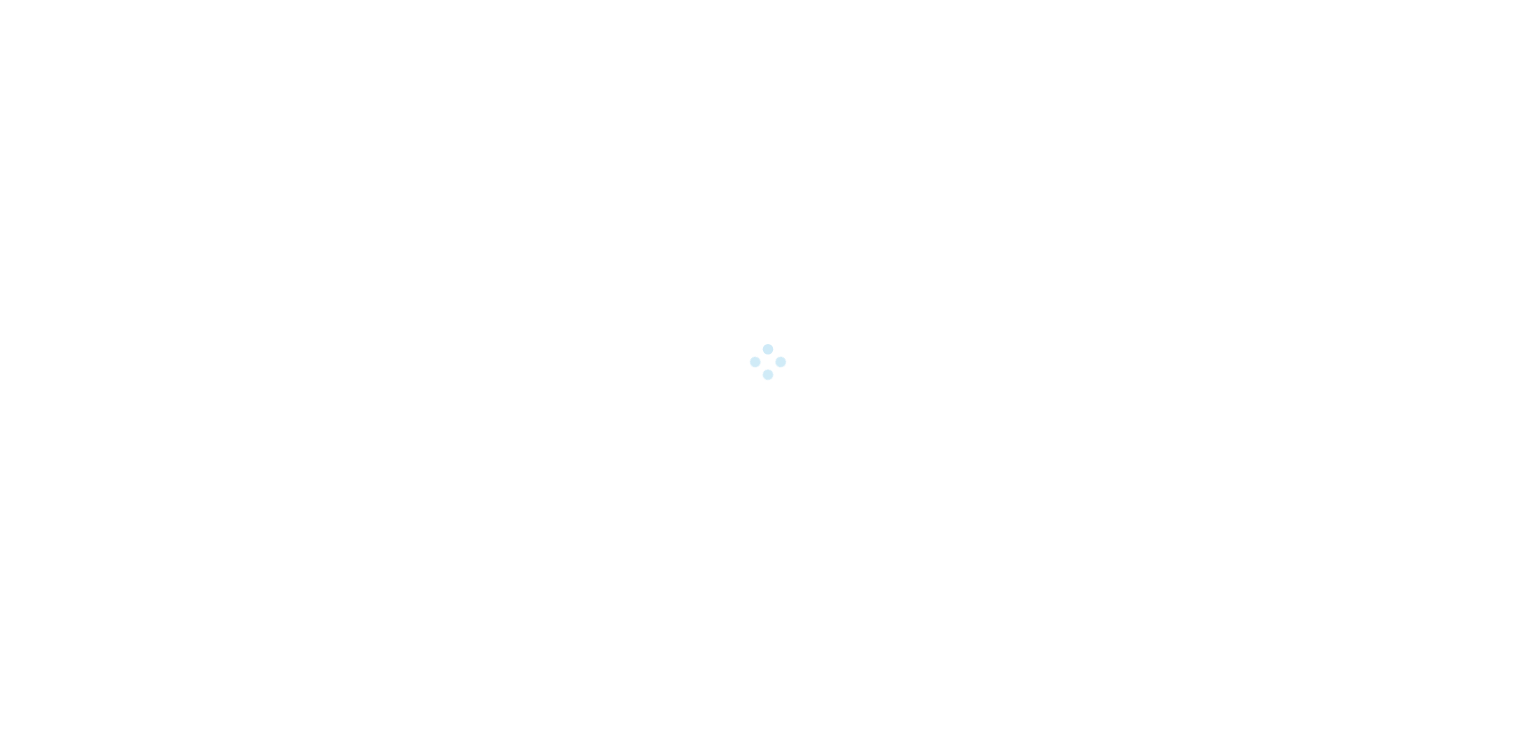scroll, scrollTop: 0, scrollLeft: 0, axis: both 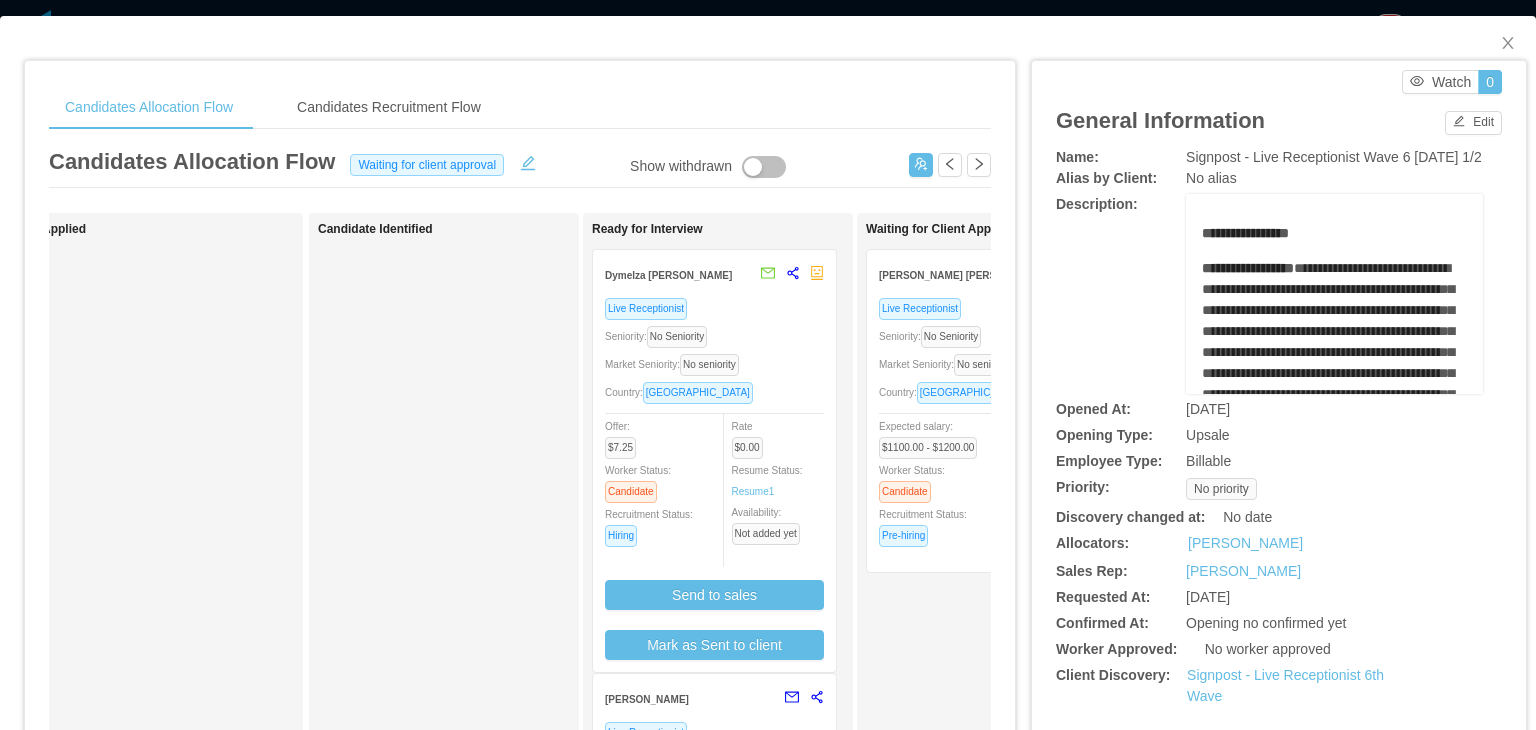 click on "Dymelza Mijango" at bounding box center (677, 274) 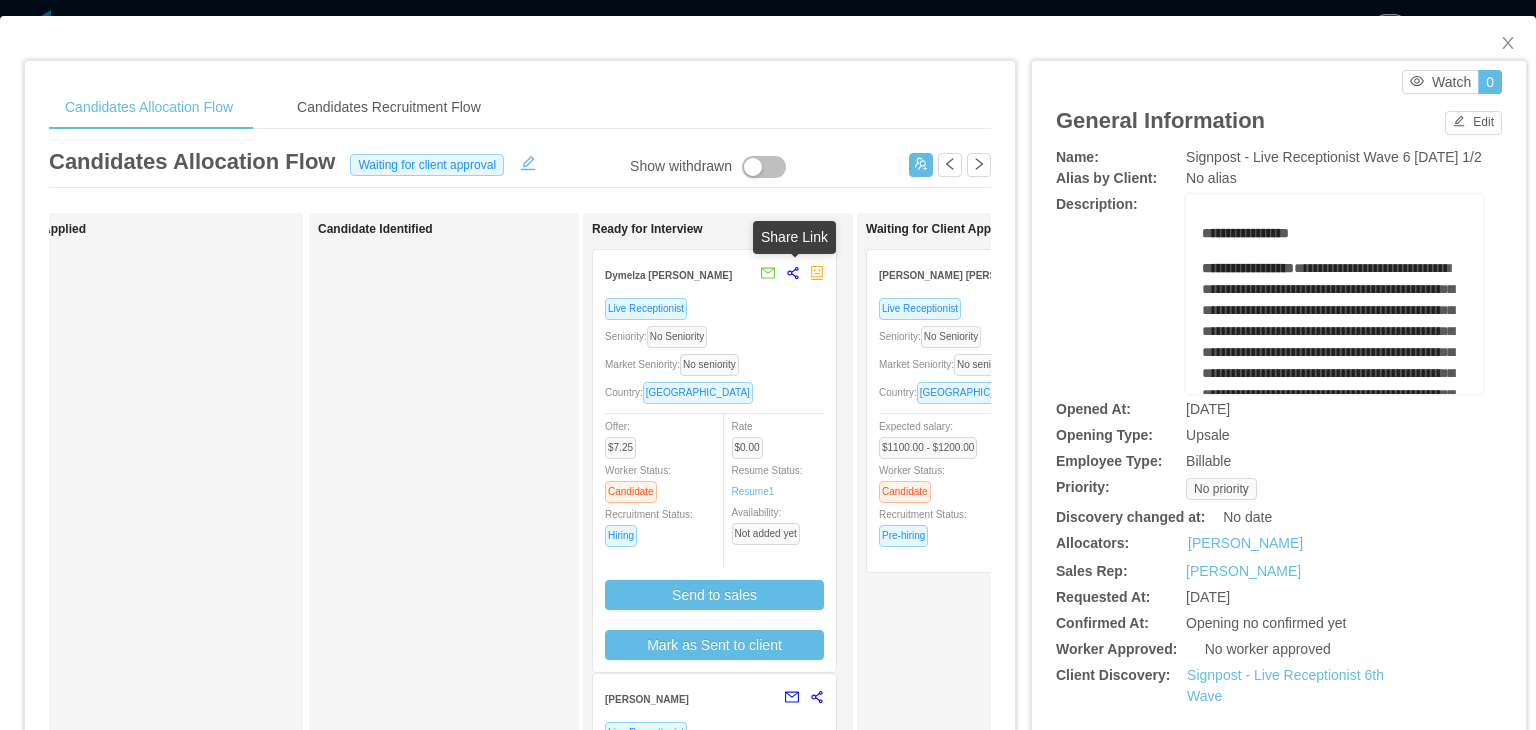 click 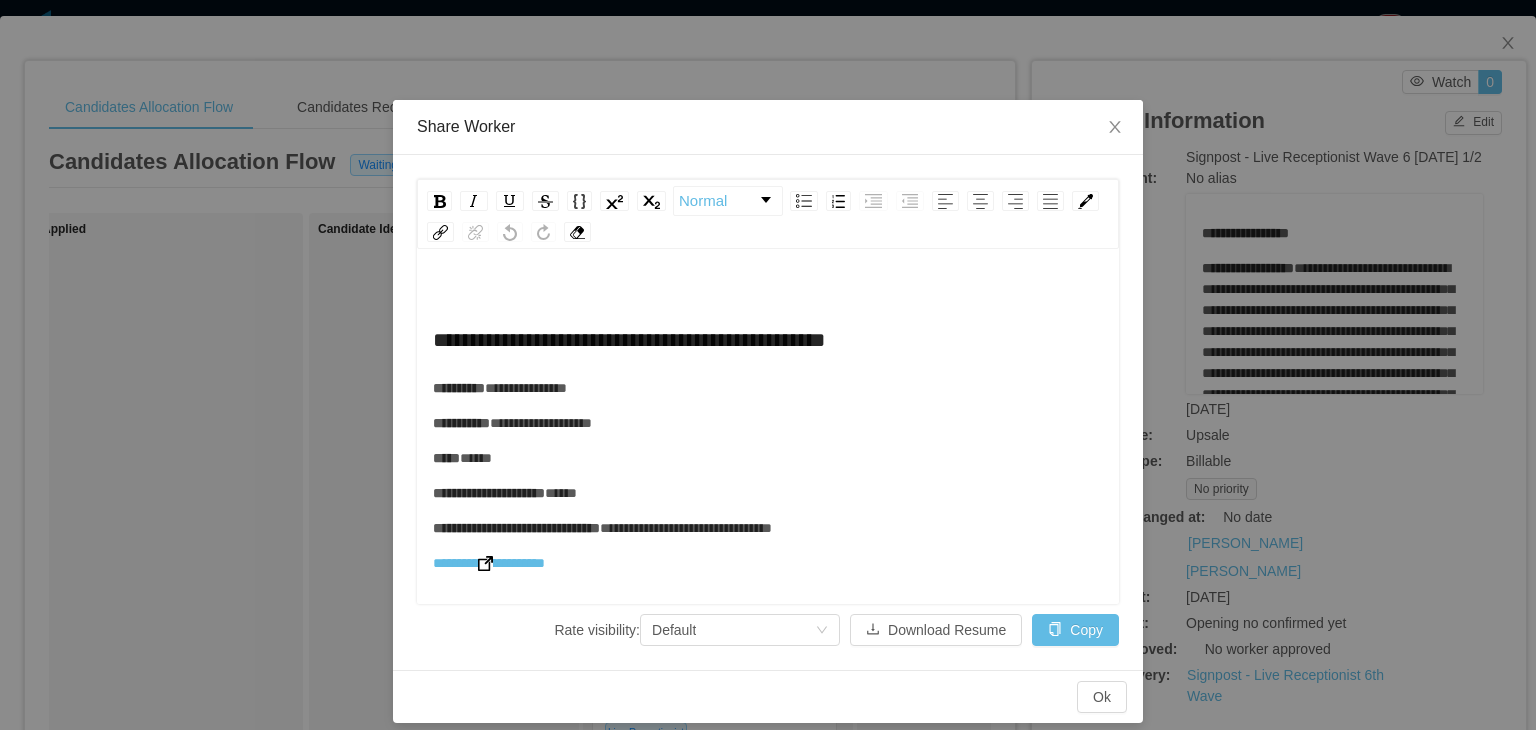 click at bounding box center (485, 563) 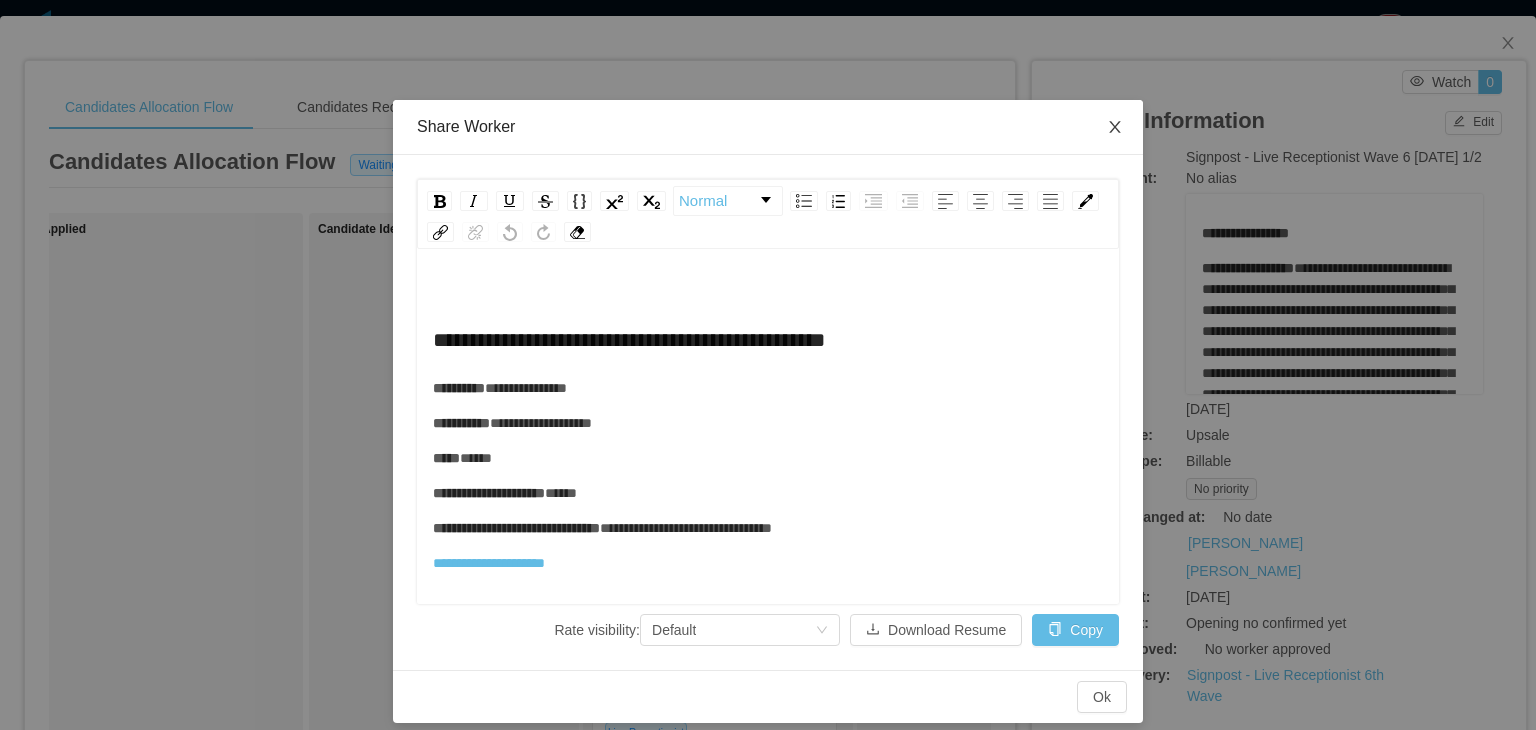 click 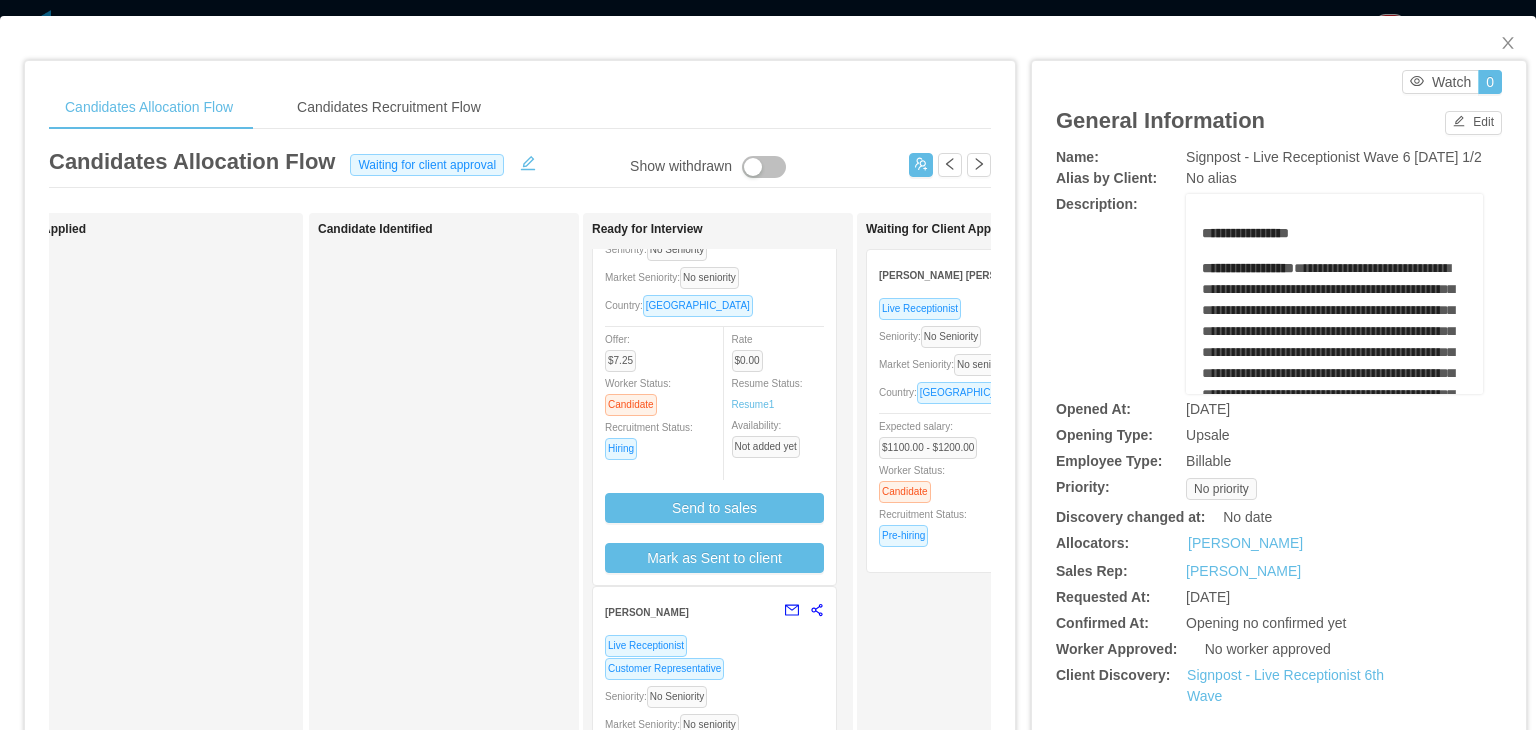 scroll, scrollTop: 88, scrollLeft: 0, axis: vertical 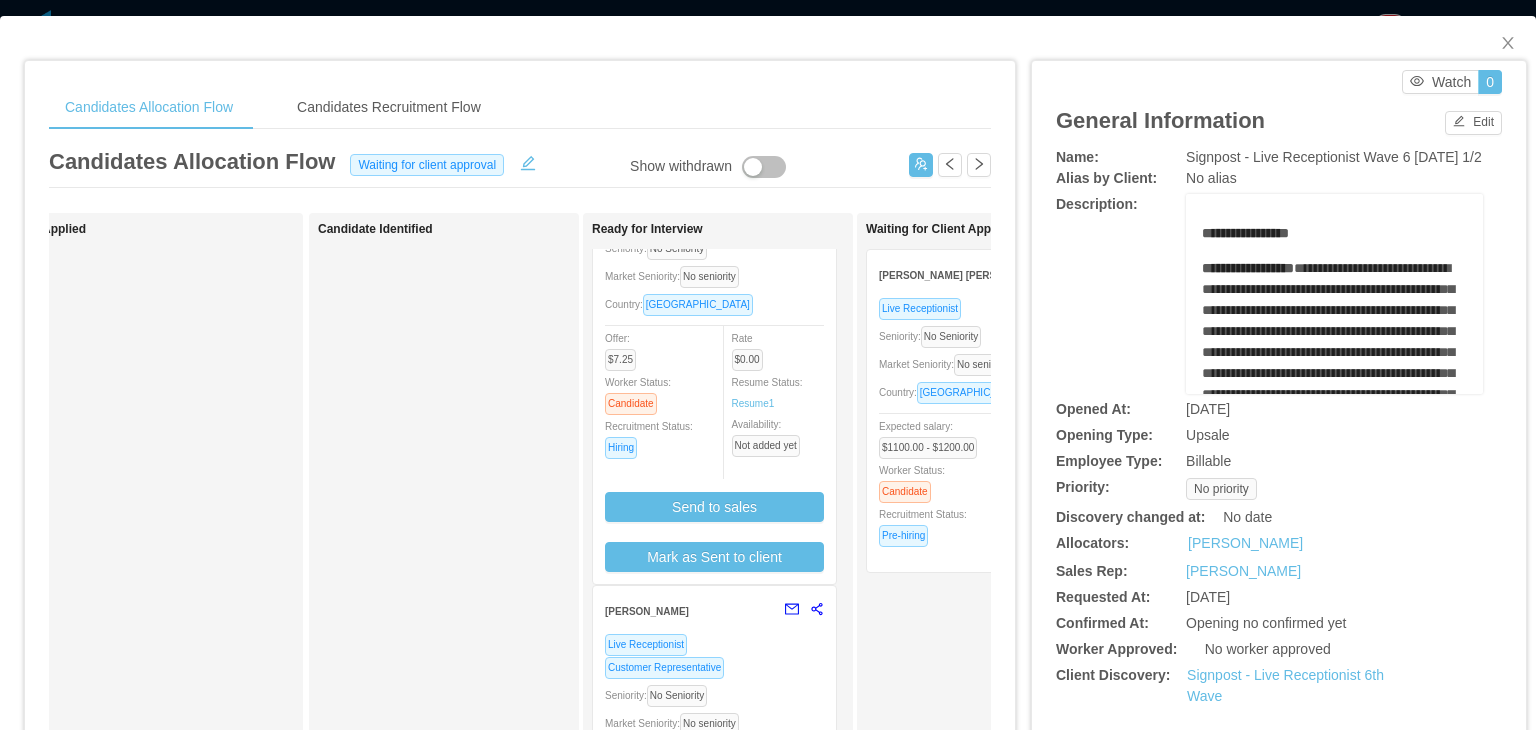 click on "Rate $0.00 Resume Status:   Resume  1 Availability:     Not added yet" at bounding box center [787, 392] 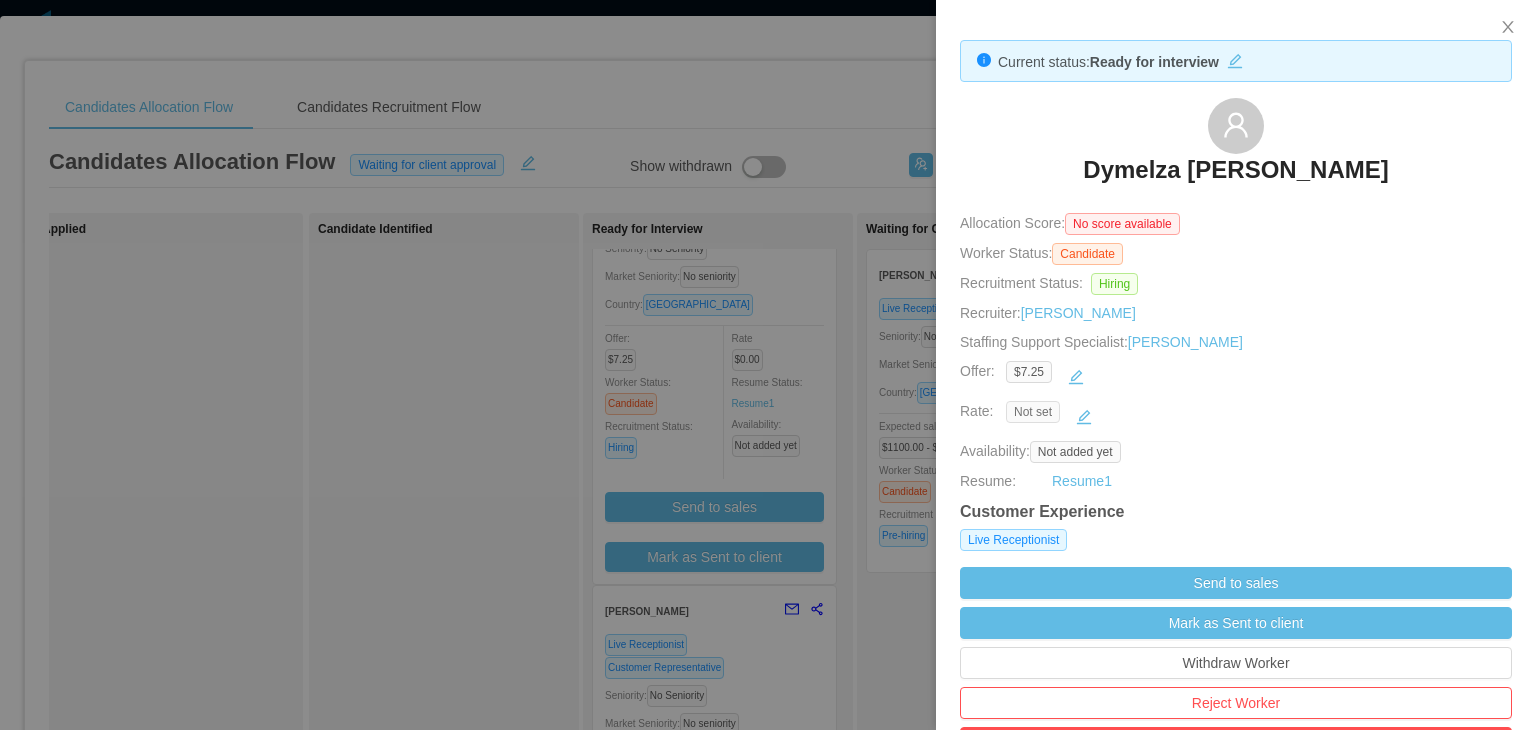 click on "Not set" at bounding box center [1033, 412] 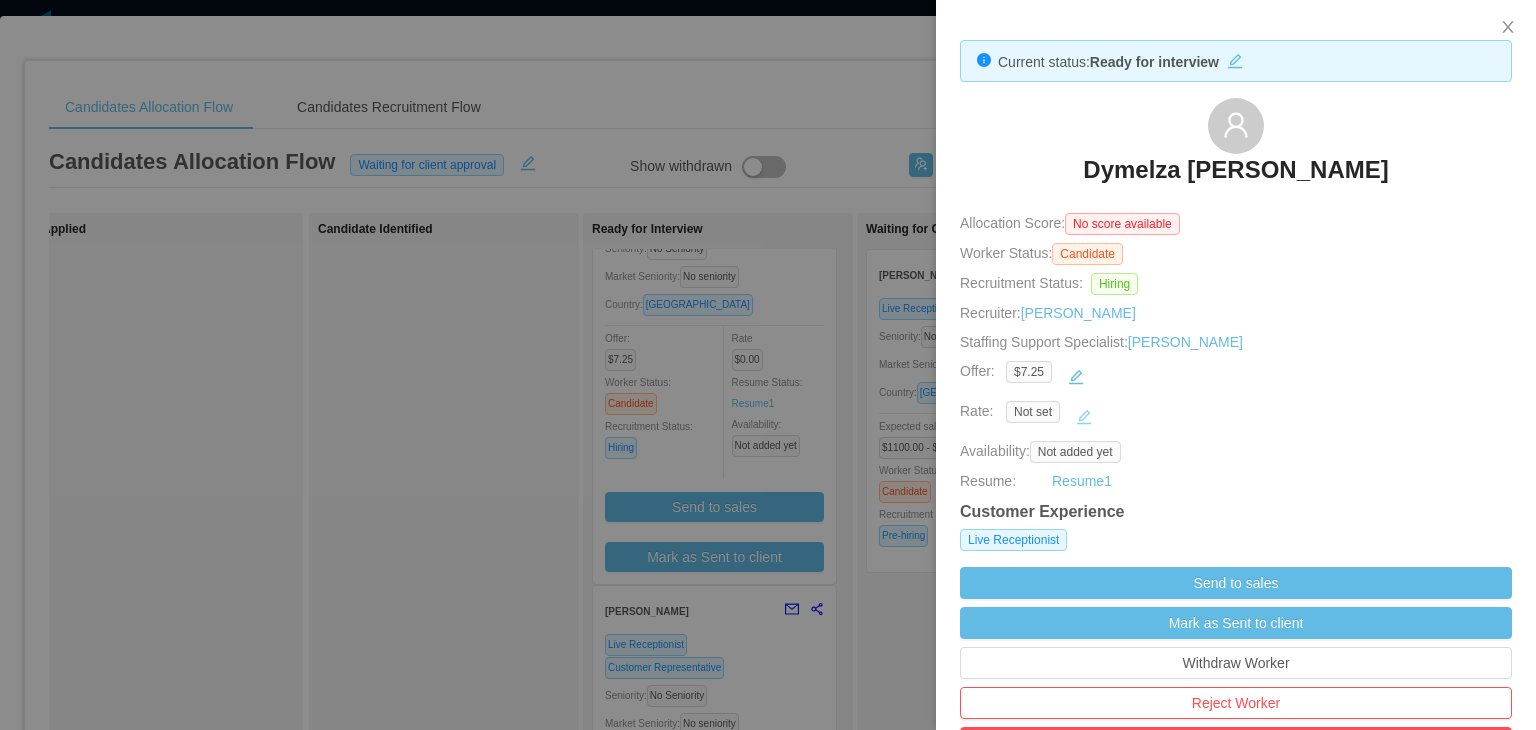 click at bounding box center [1084, 417] 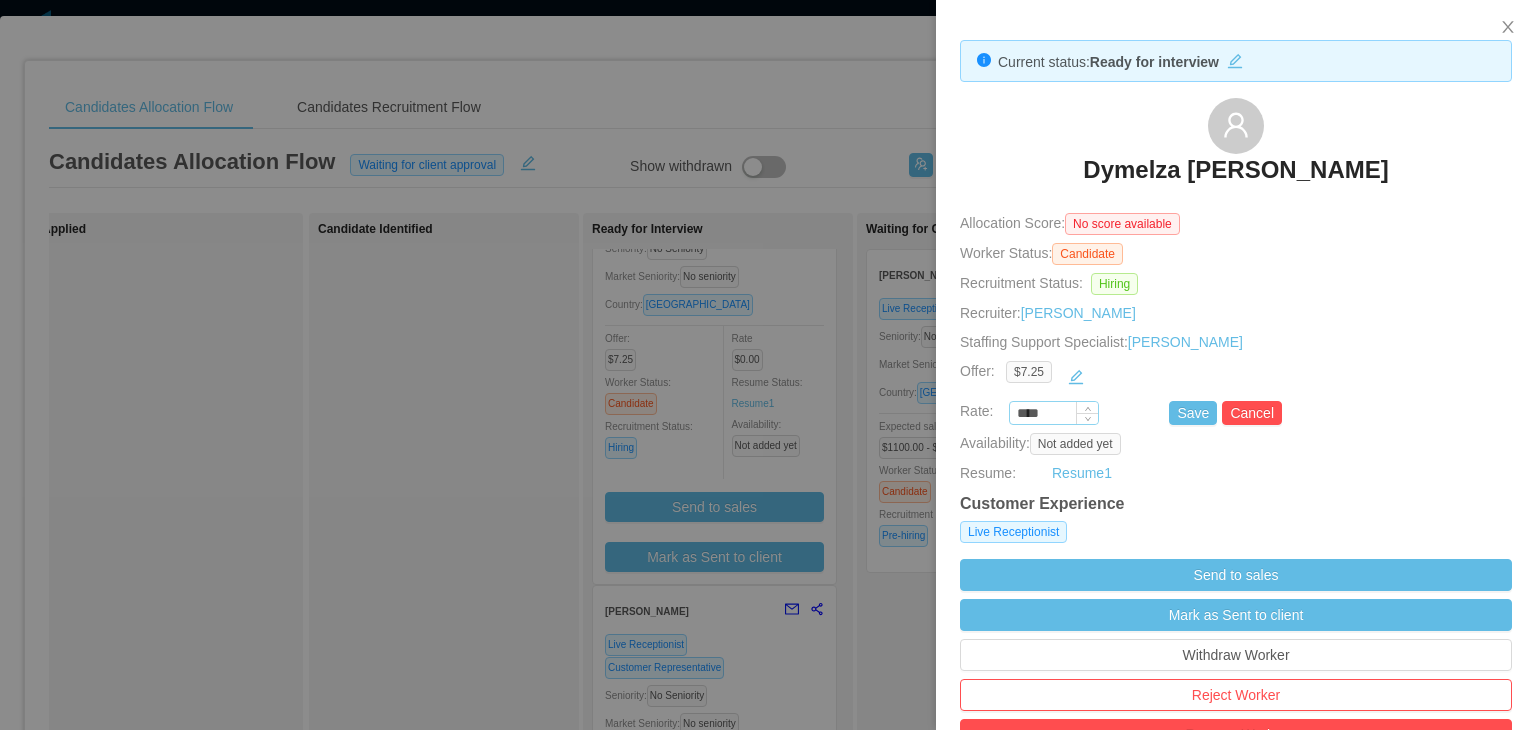 click on "****" at bounding box center (1054, 413) 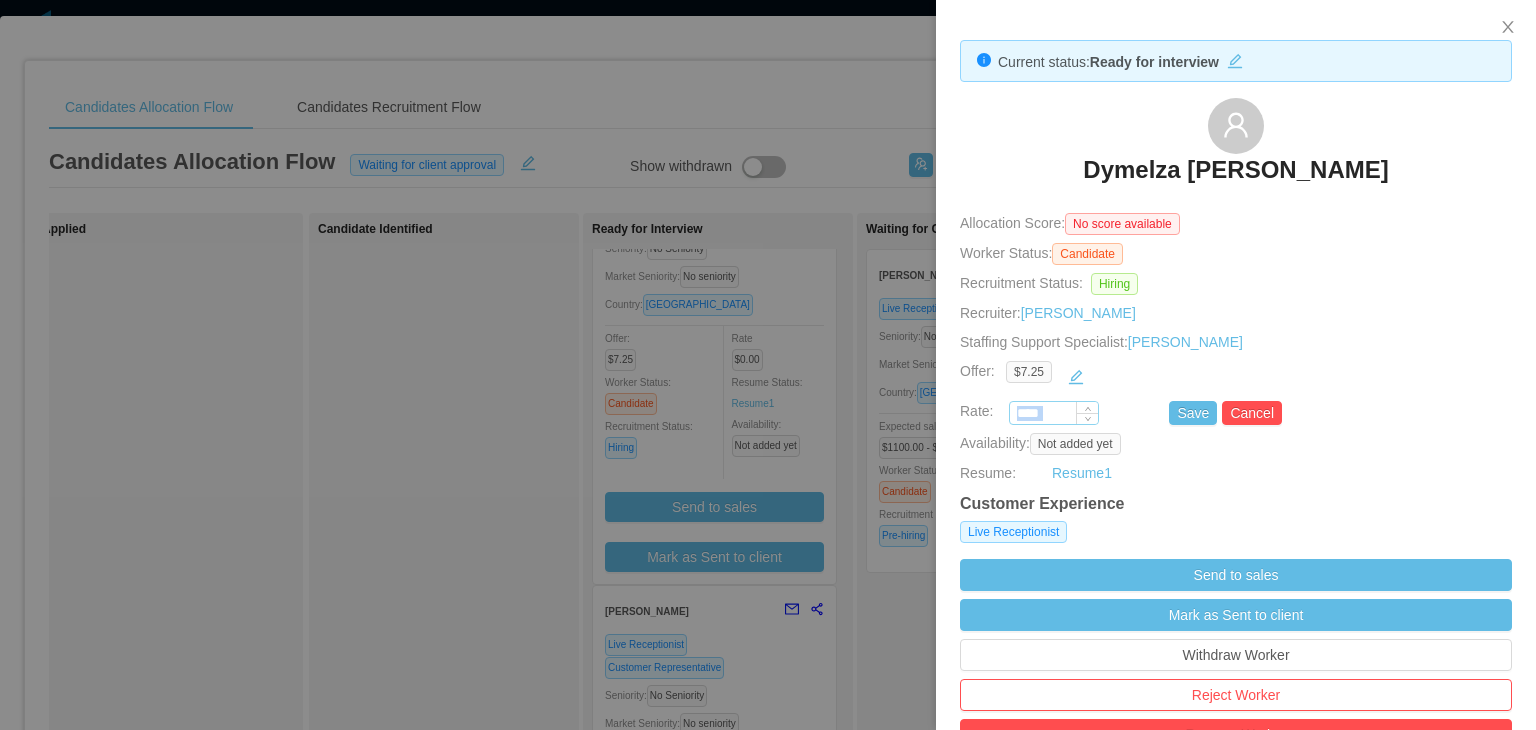 click on "****" at bounding box center (1054, 414) 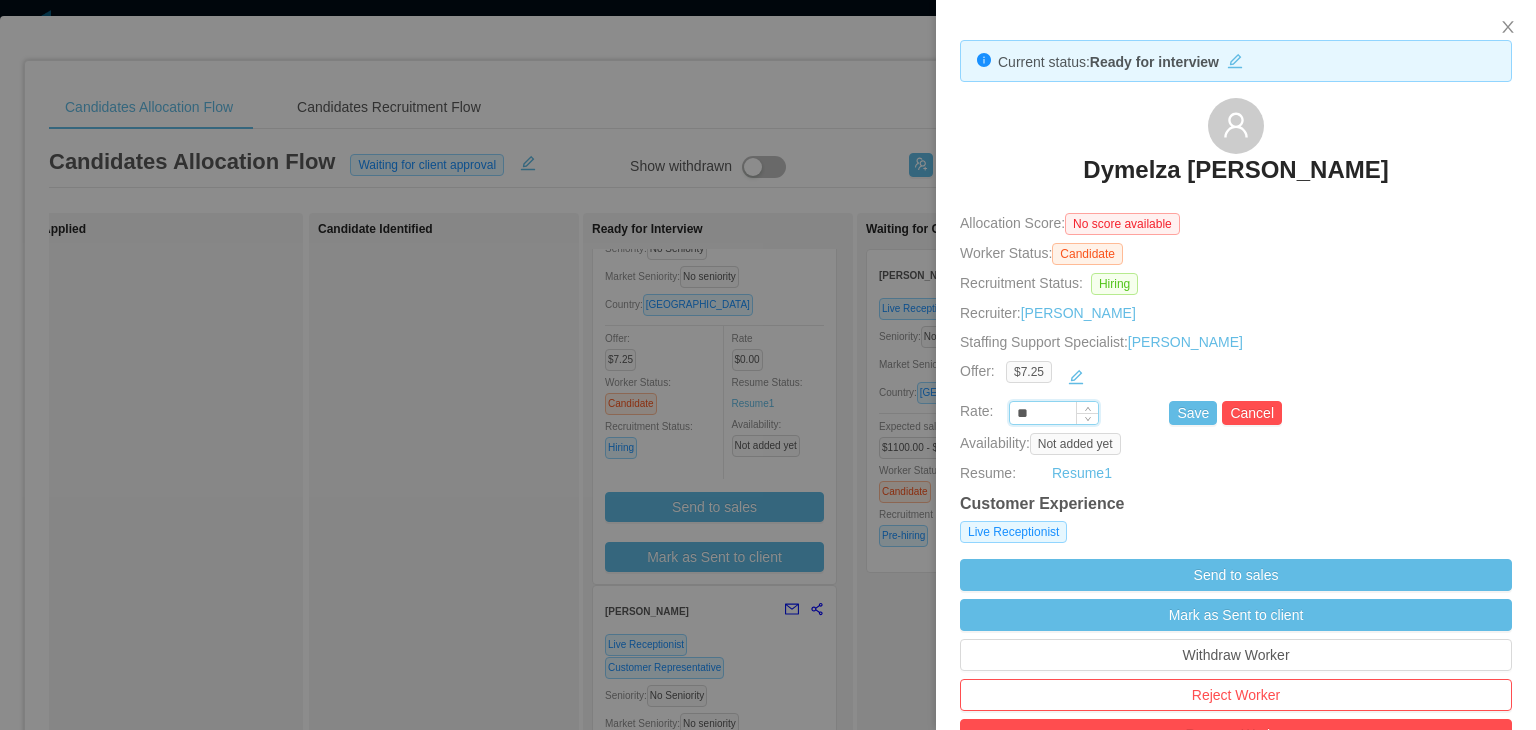 type on "*" 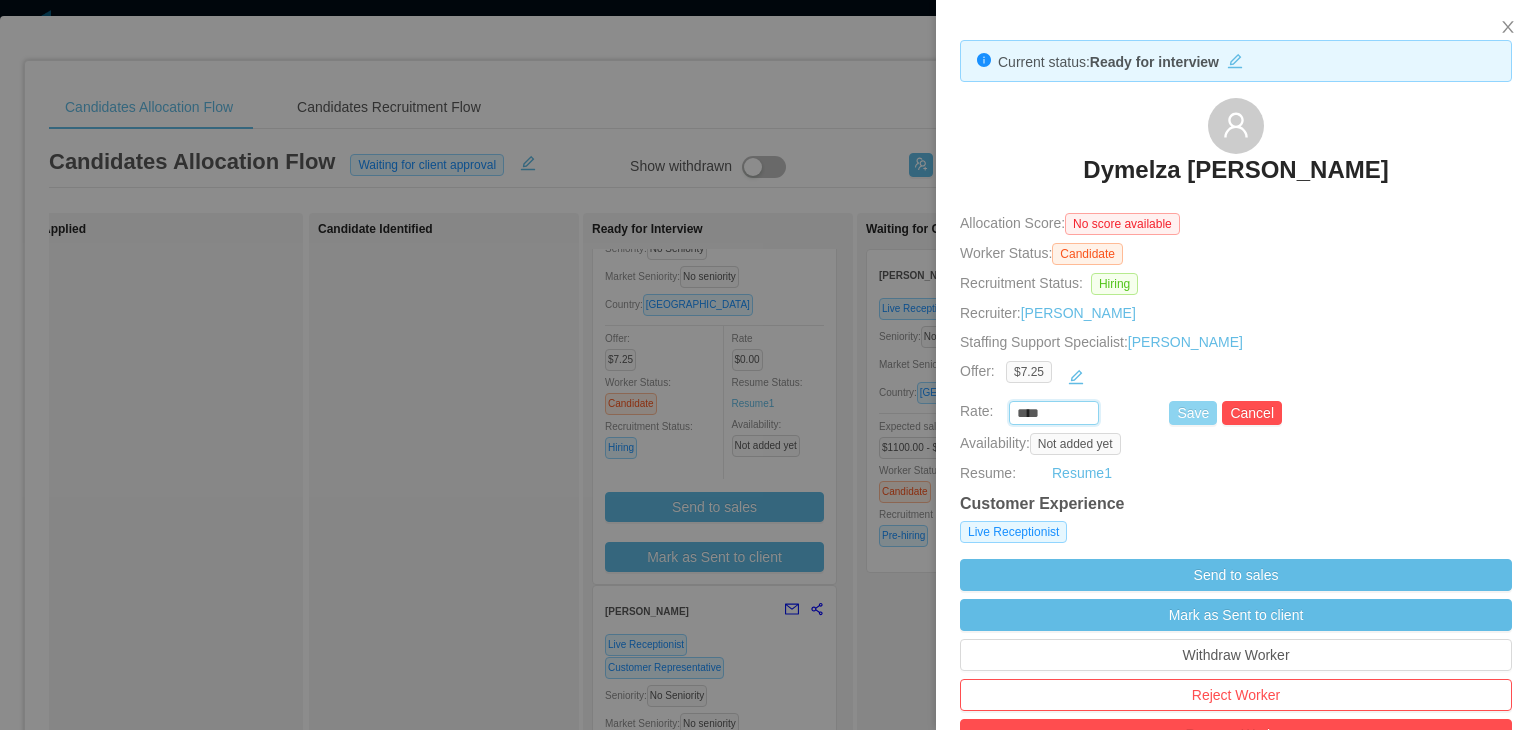 type on "*******" 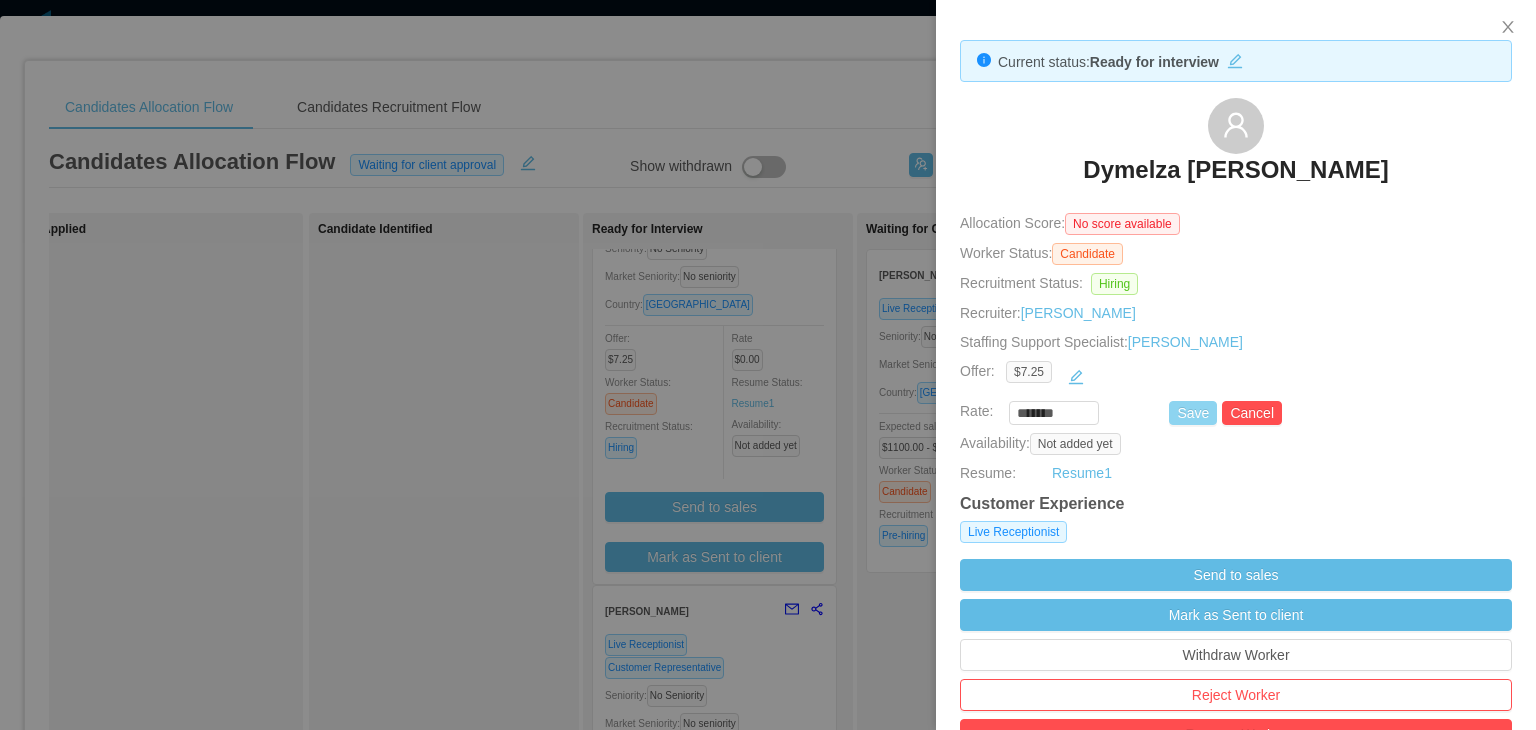 click on "Save" at bounding box center [1193, 413] 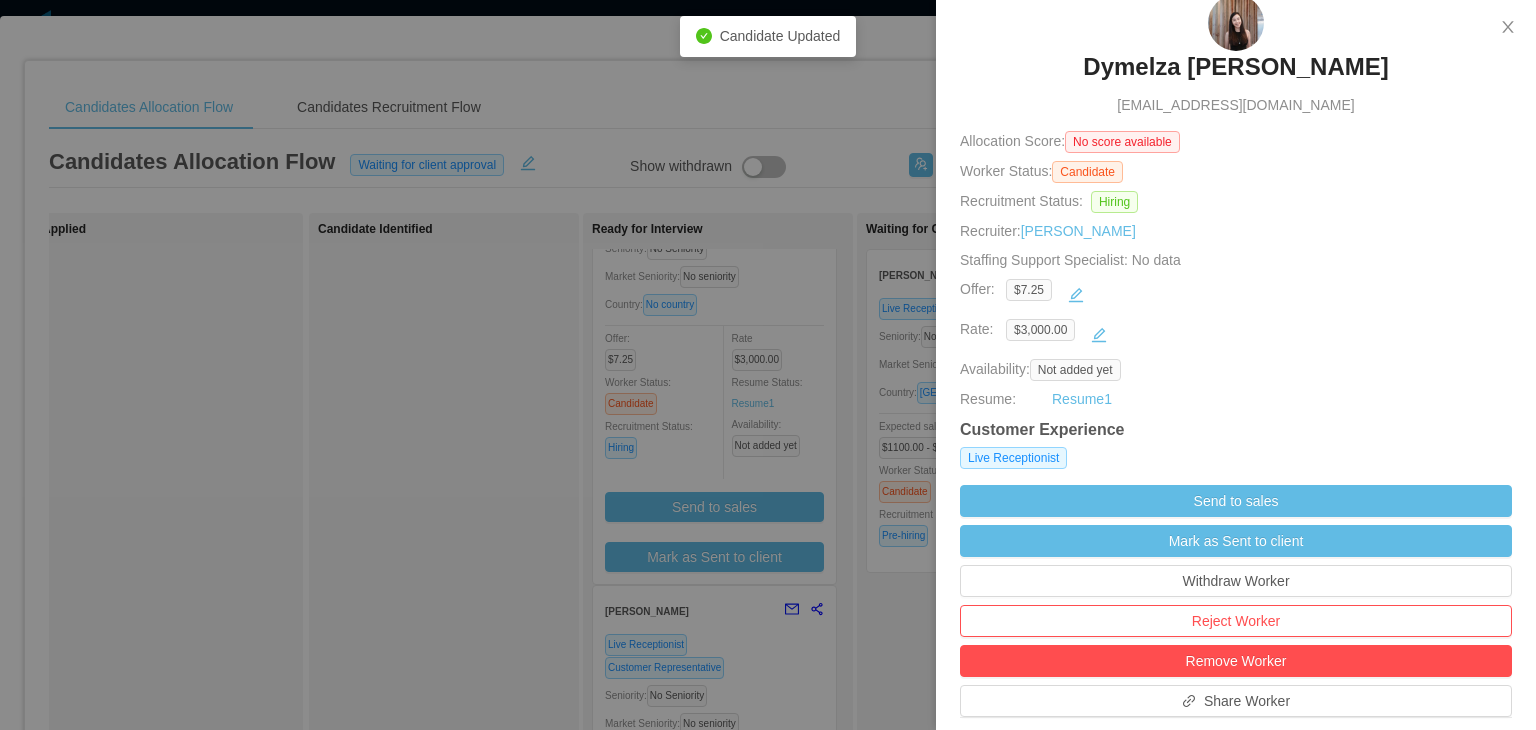 scroll, scrollTop: 108, scrollLeft: 0, axis: vertical 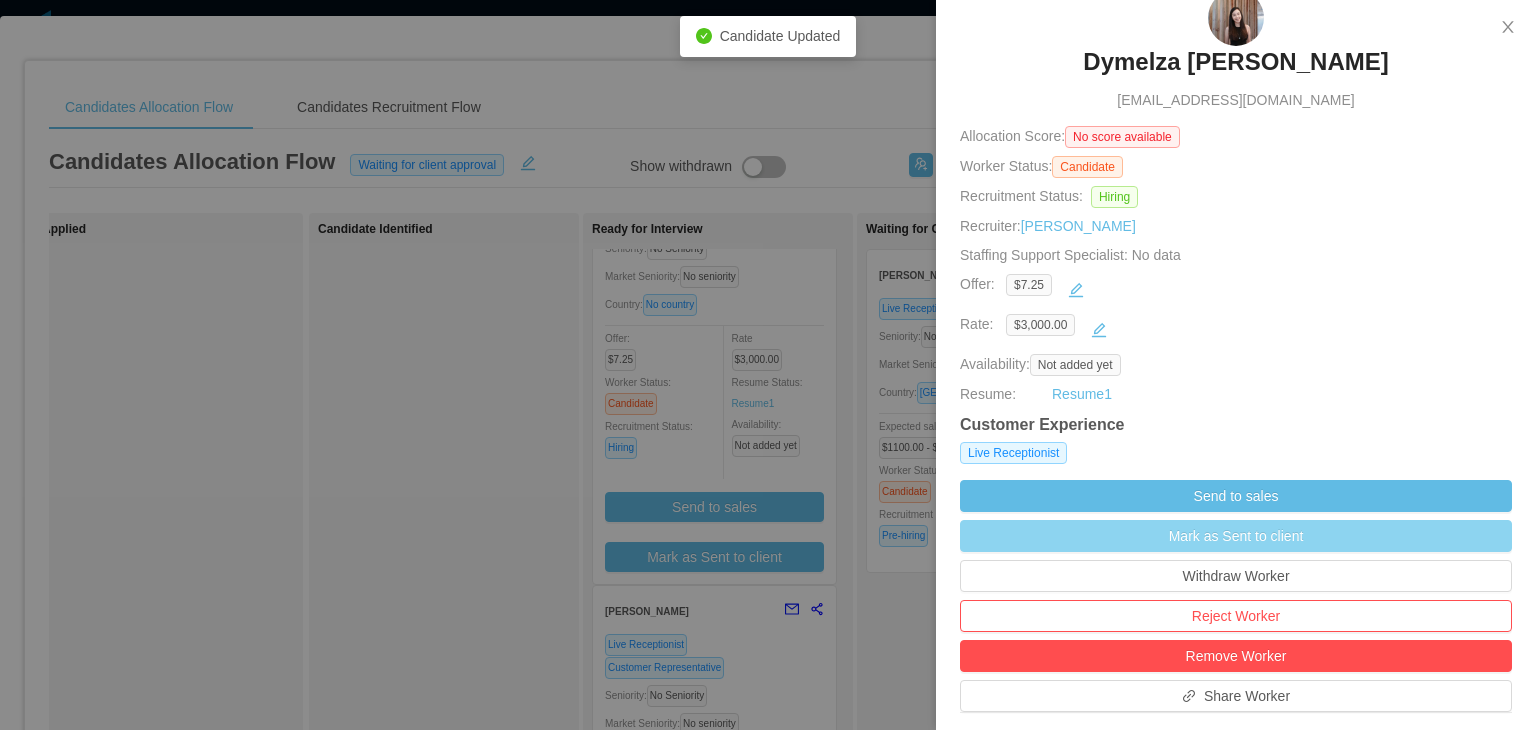 click on "Mark as Sent to client" at bounding box center (1236, 536) 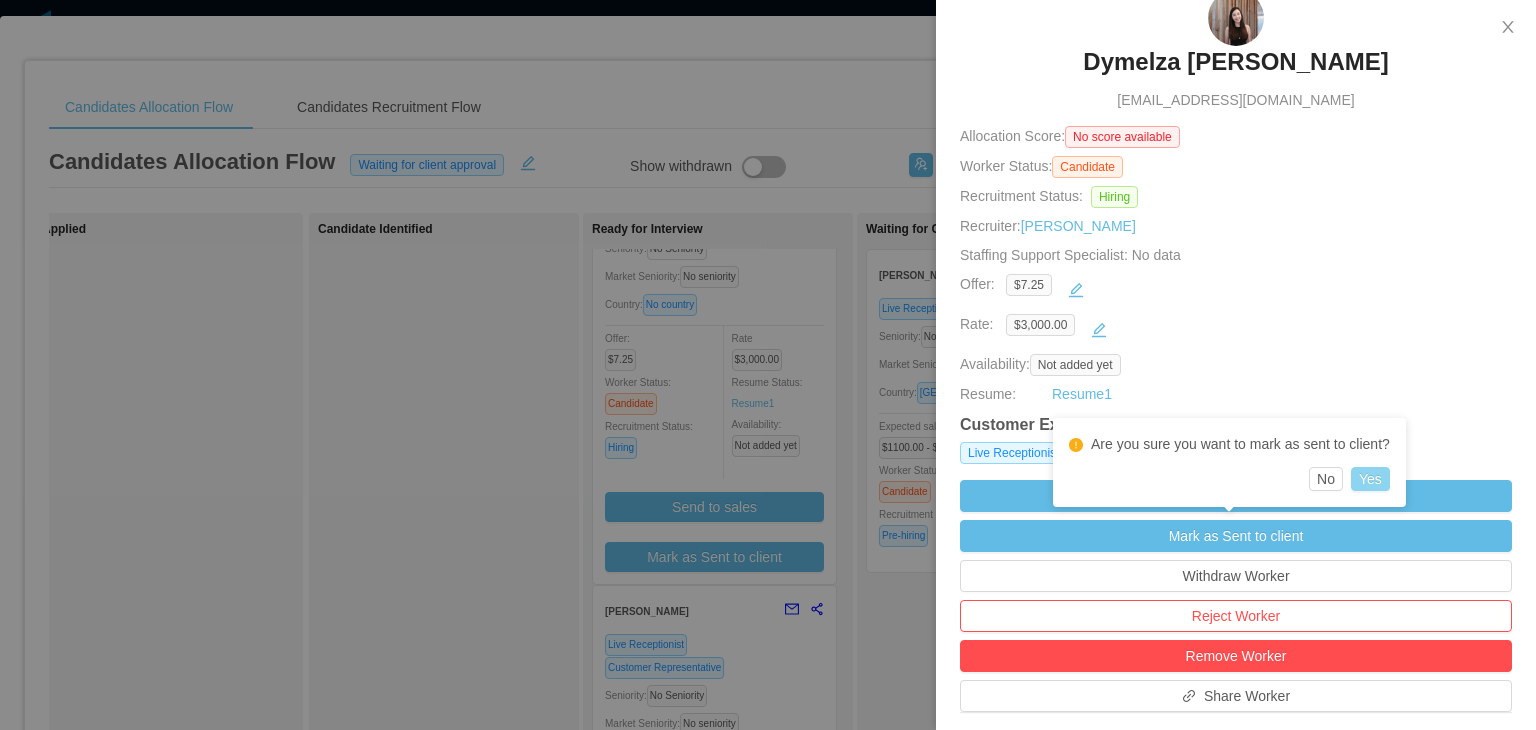 click on "Yes" at bounding box center (1370, 479) 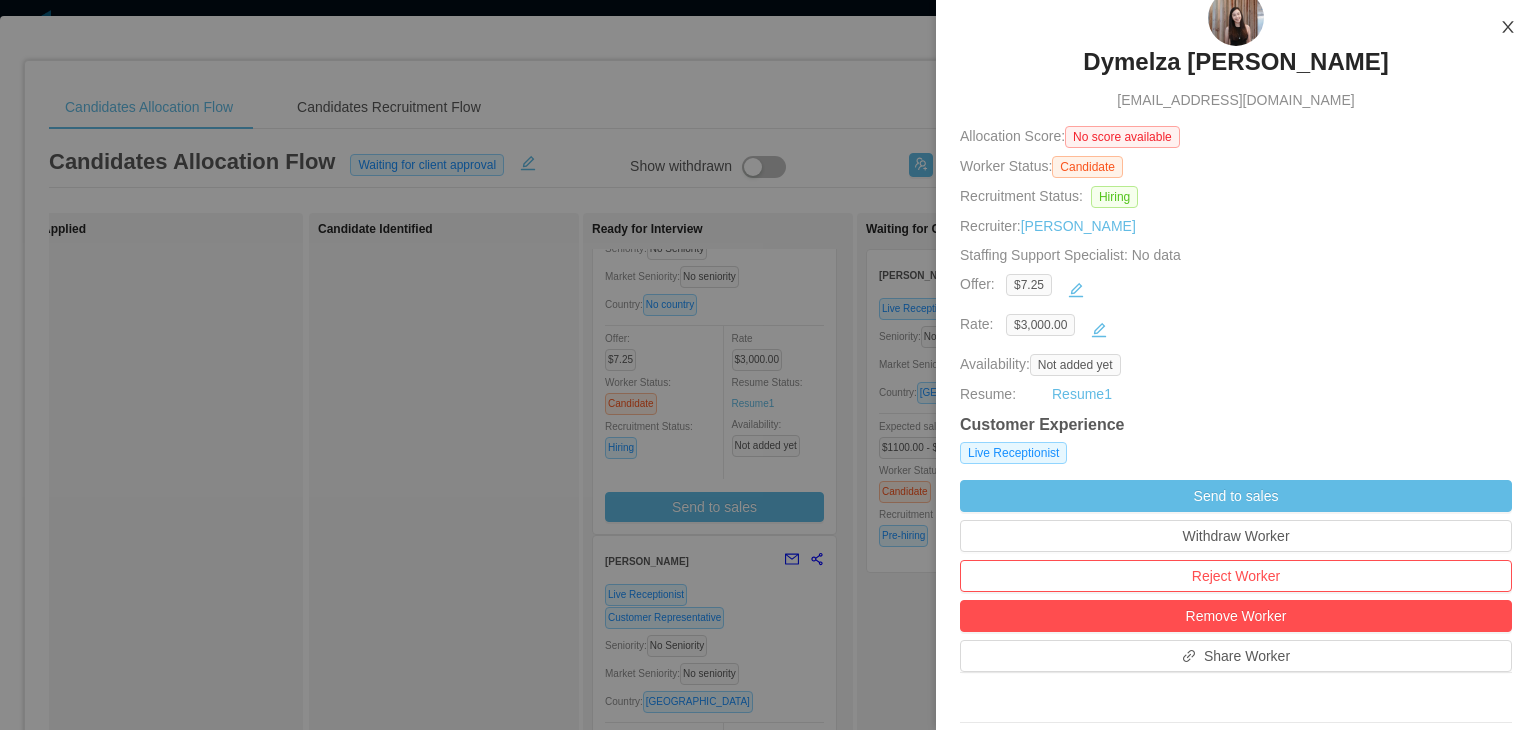 click 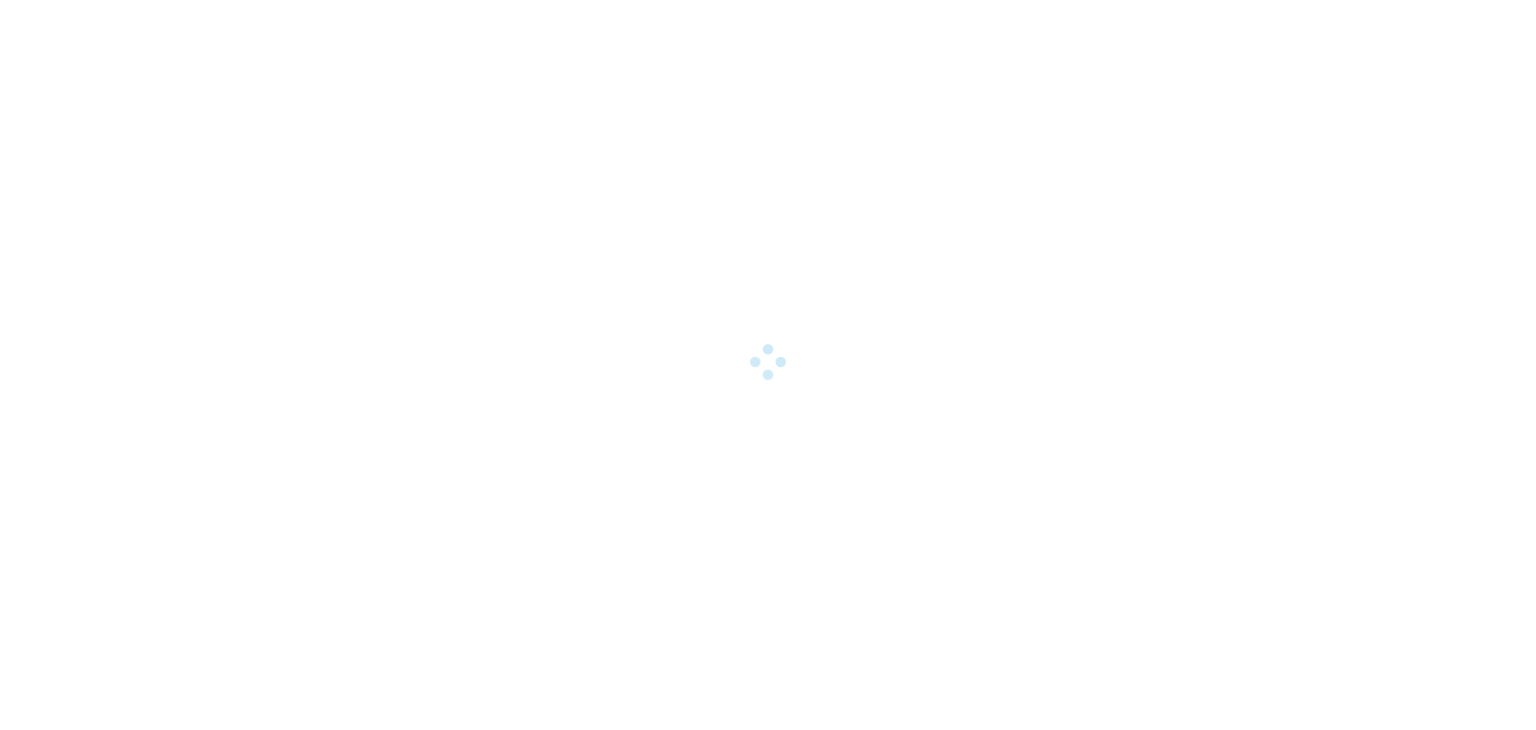 scroll, scrollTop: 0, scrollLeft: 0, axis: both 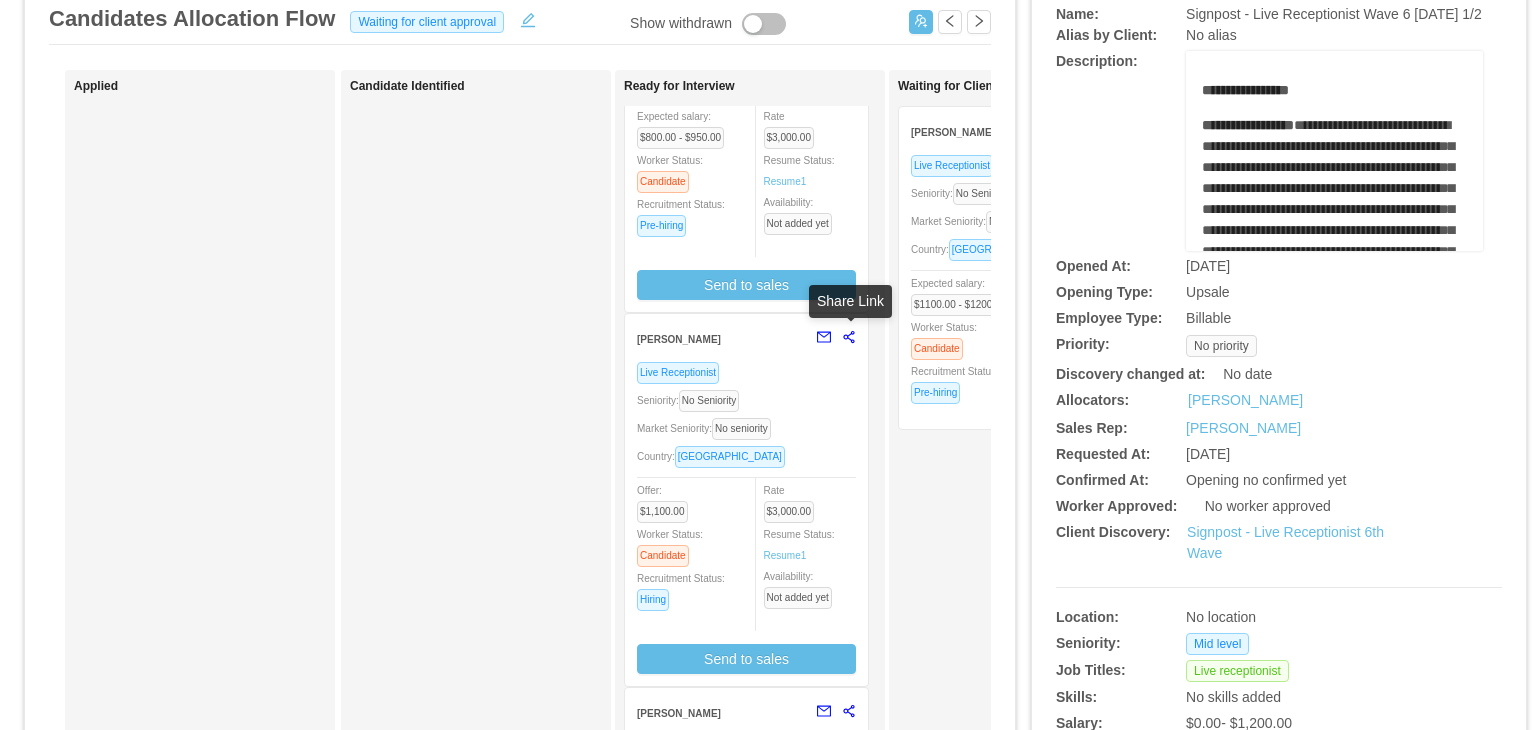 click 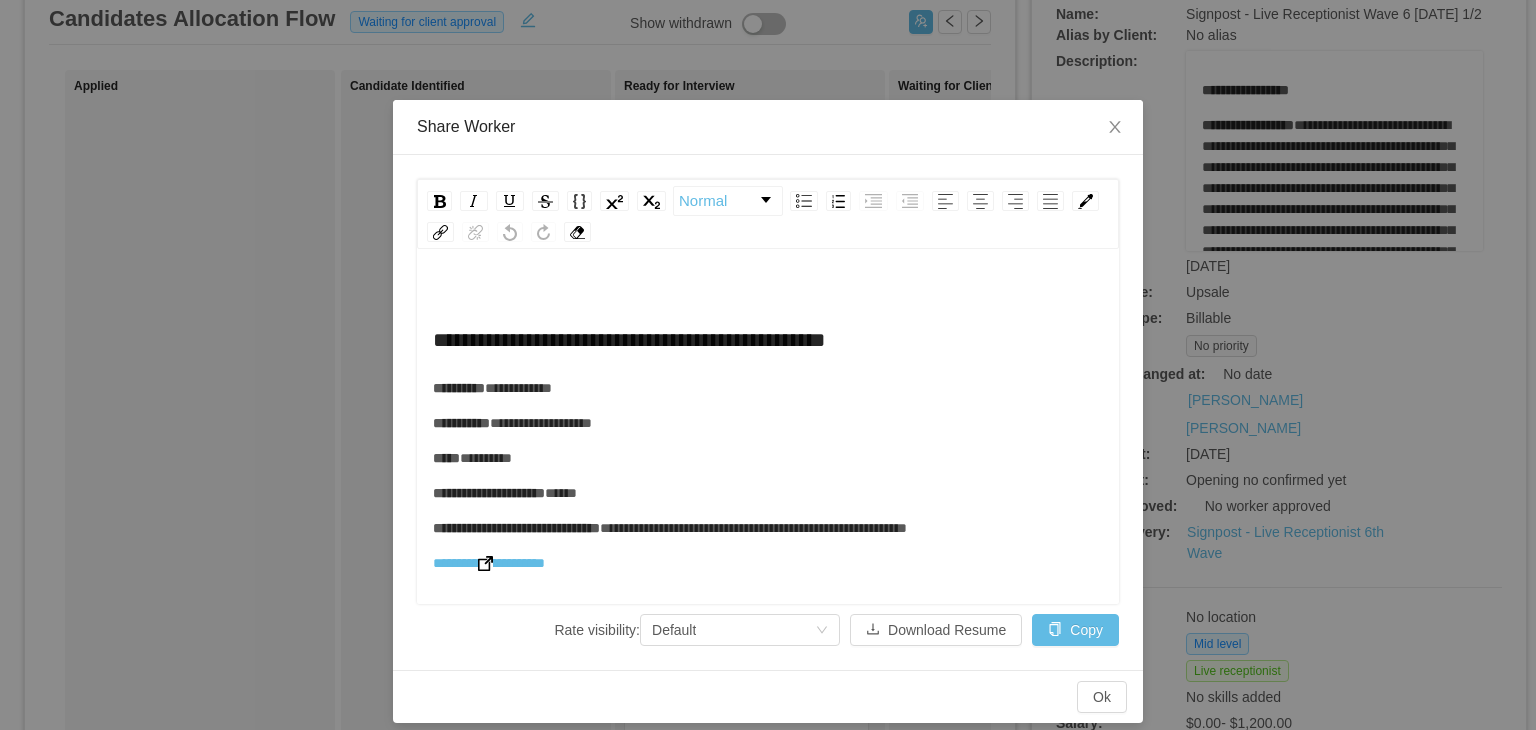 click at bounding box center (485, 563) 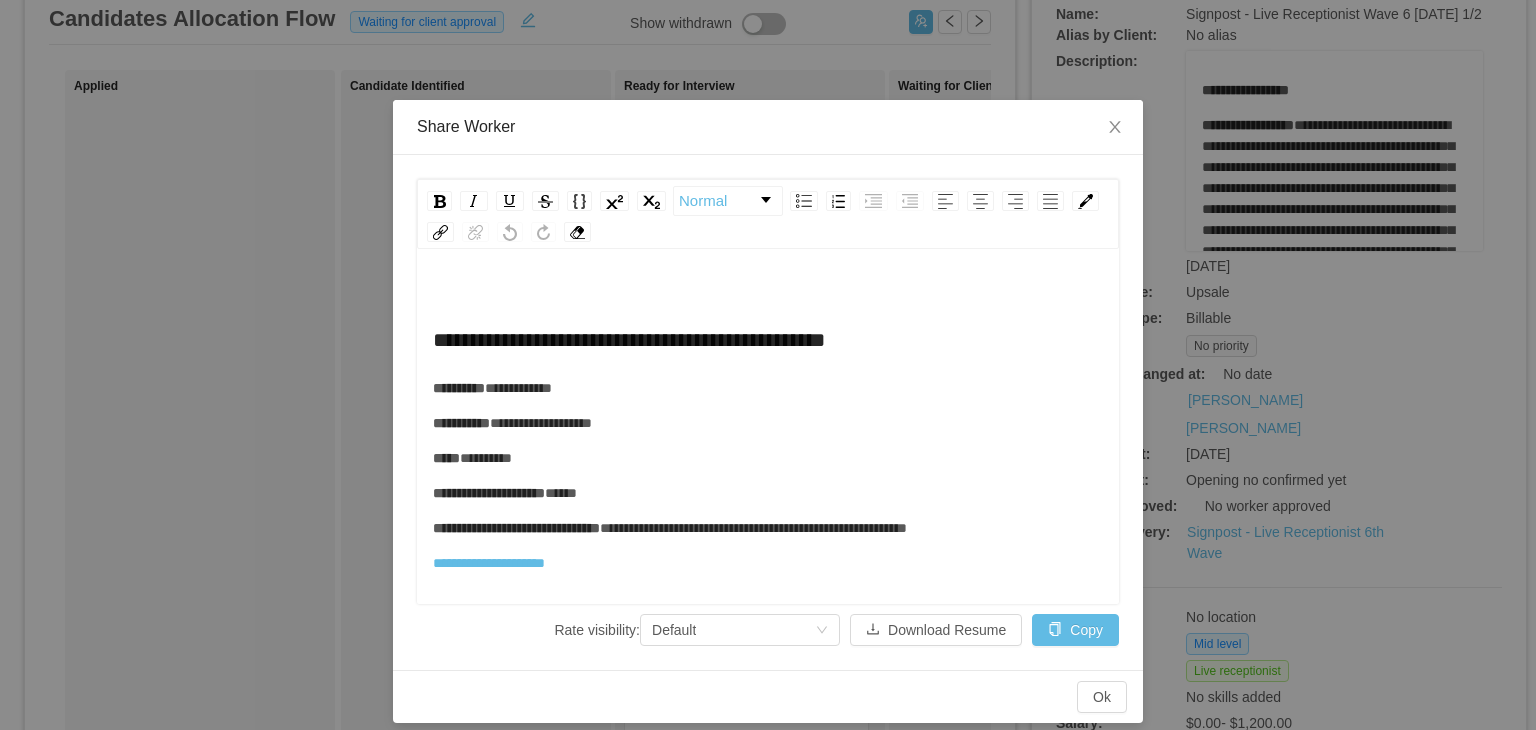 scroll, scrollTop: 44, scrollLeft: 0, axis: vertical 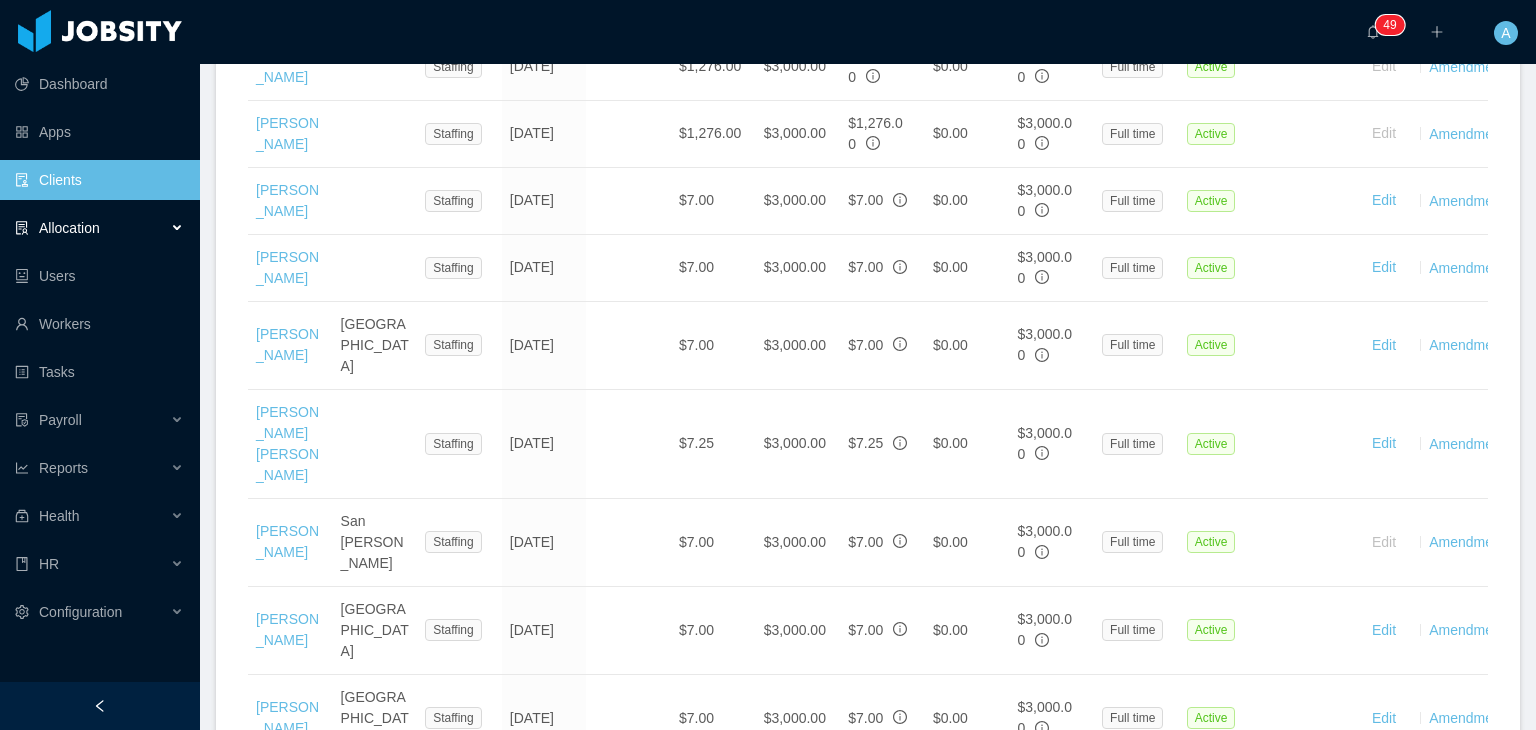 click on "Allocation" at bounding box center (100, 228) 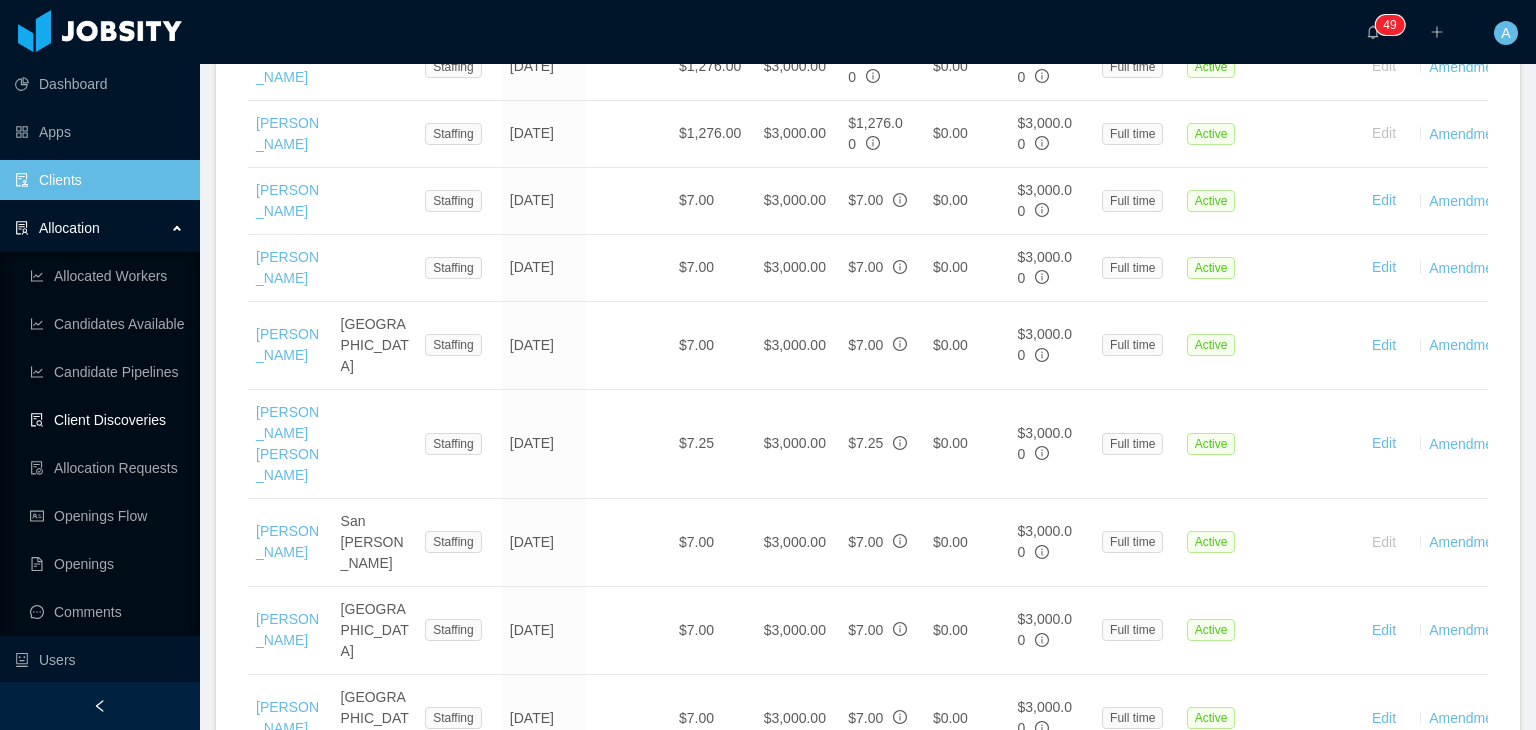 click on "Client Discoveries" at bounding box center [107, 420] 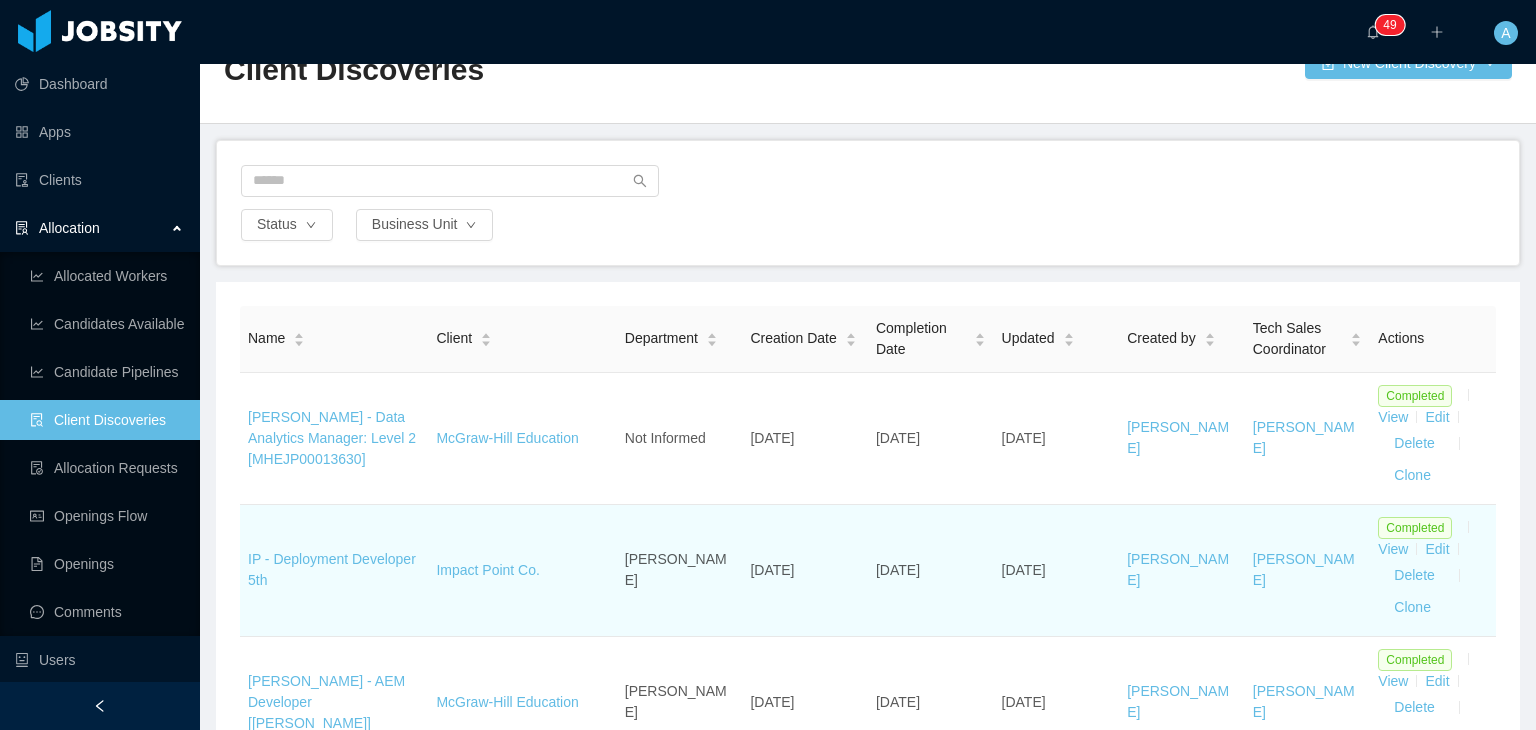 scroll, scrollTop: 0, scrollLeft: 0, axis: both 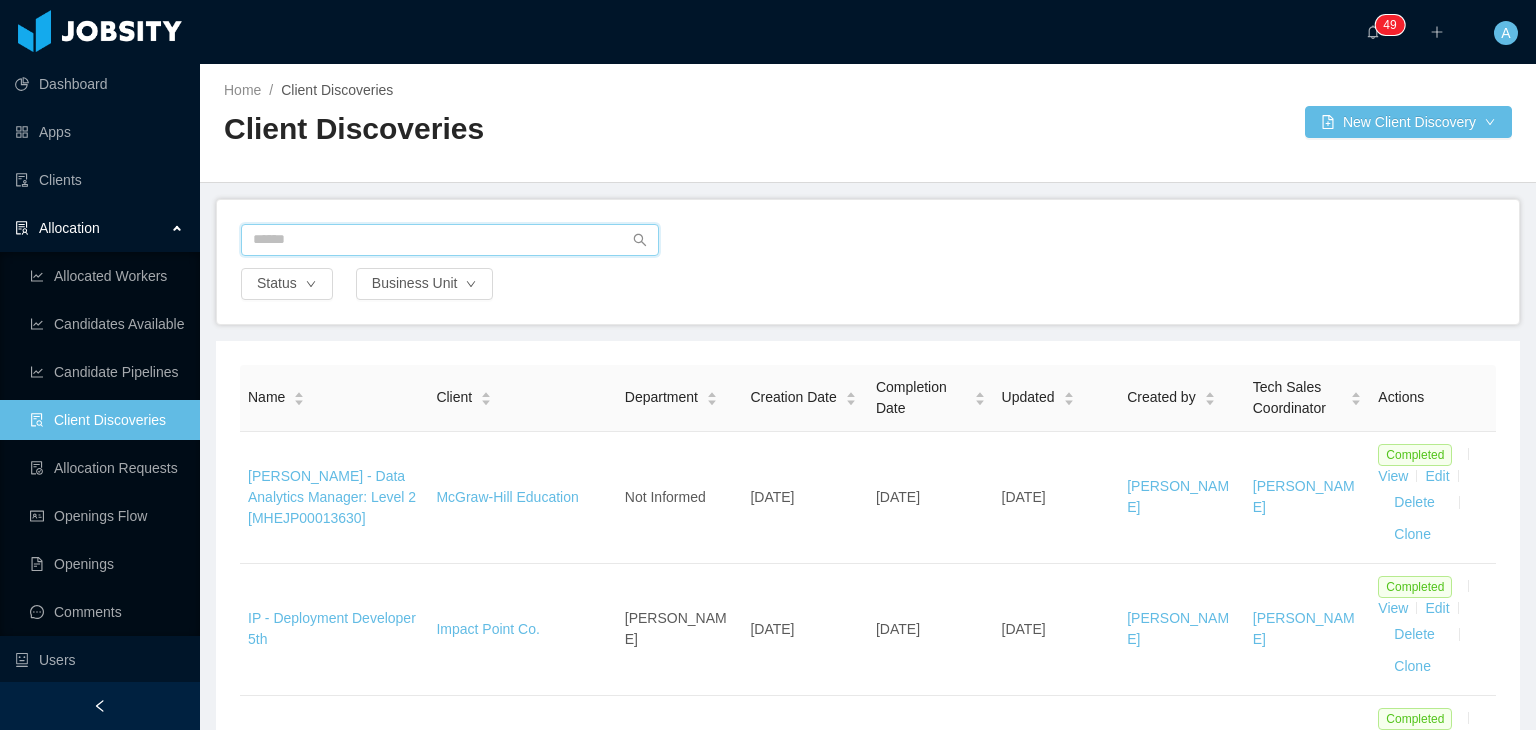 click at bounding box center (450, 240) 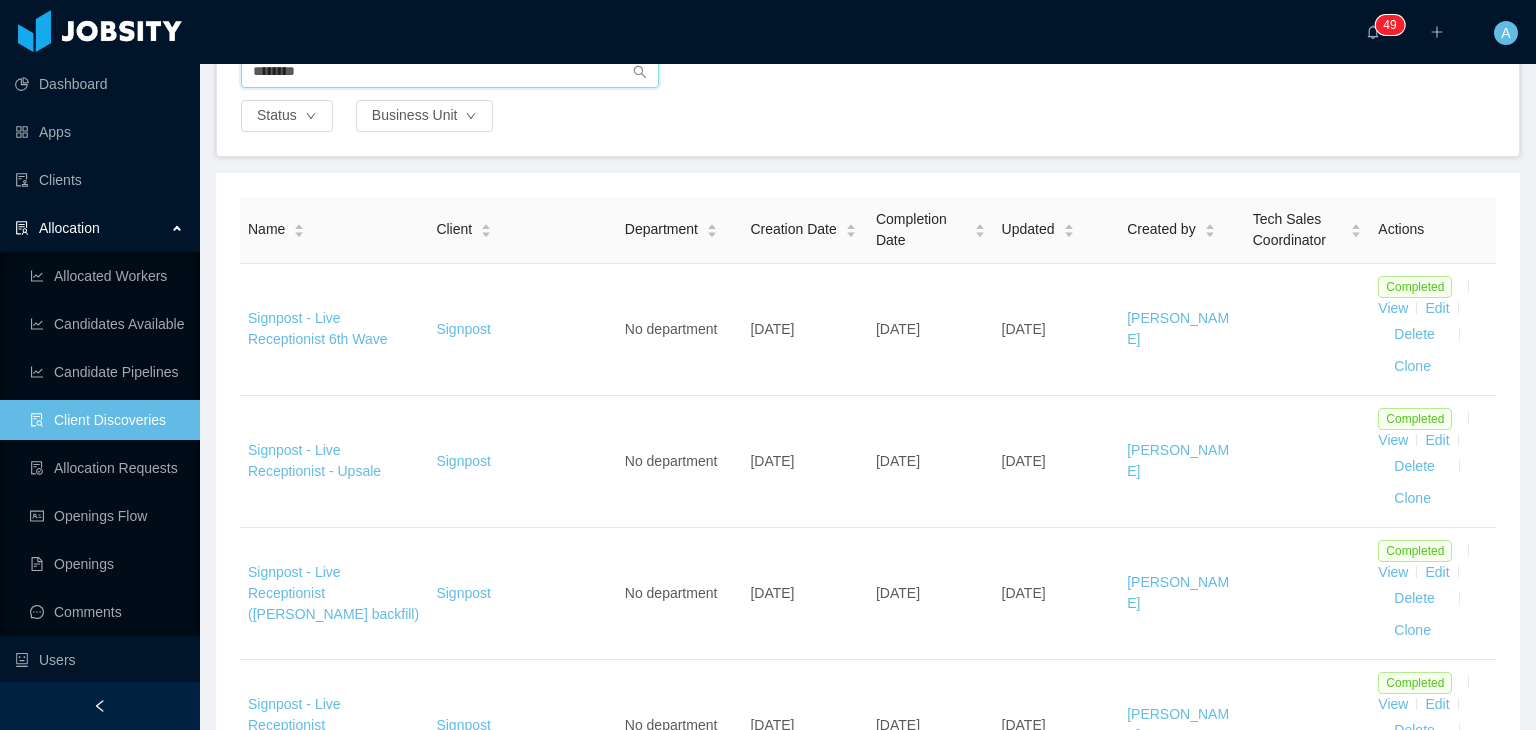 scroll, scrollTop: 171, scrollLeft: 0, axis: vertical 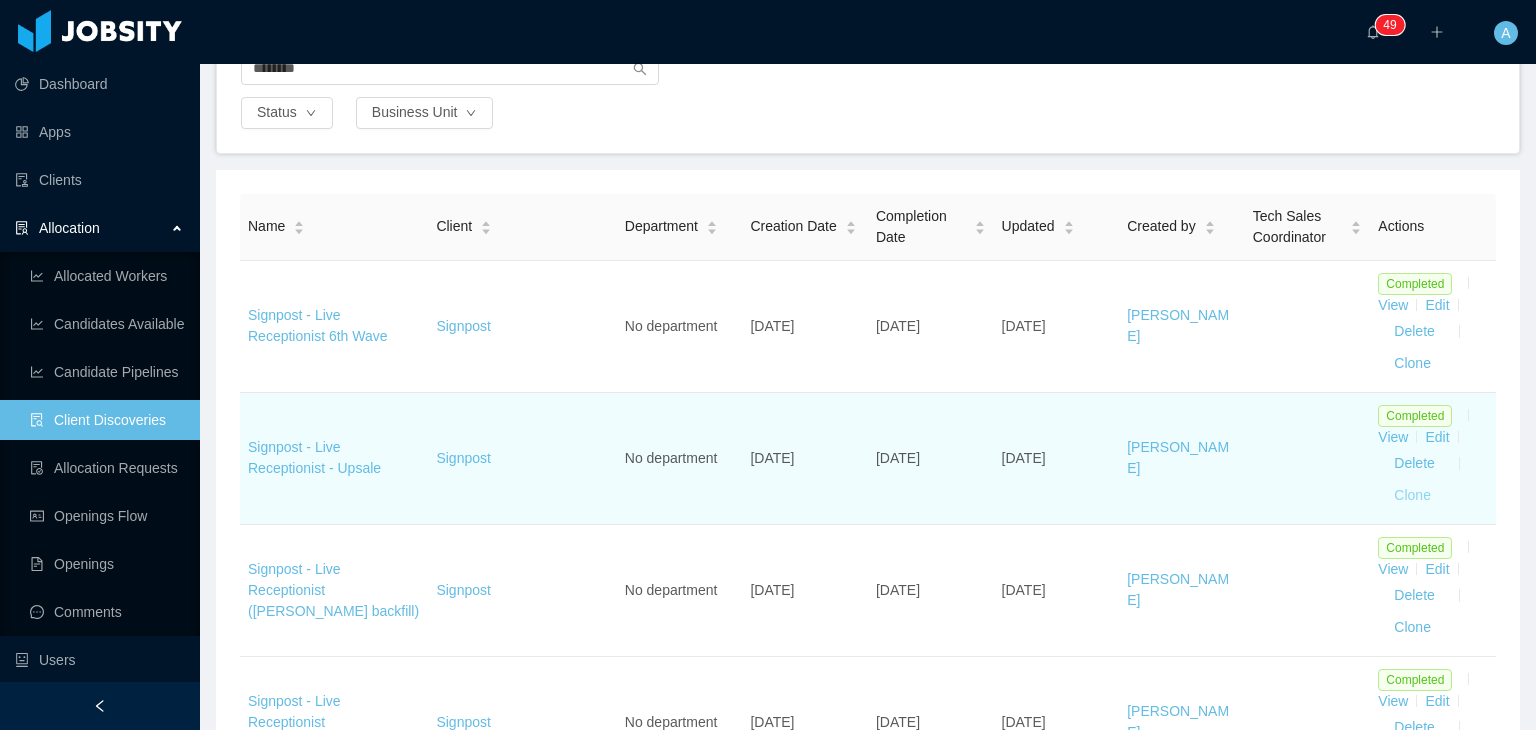 click on "Clone" at bounding box center (1412, 364) 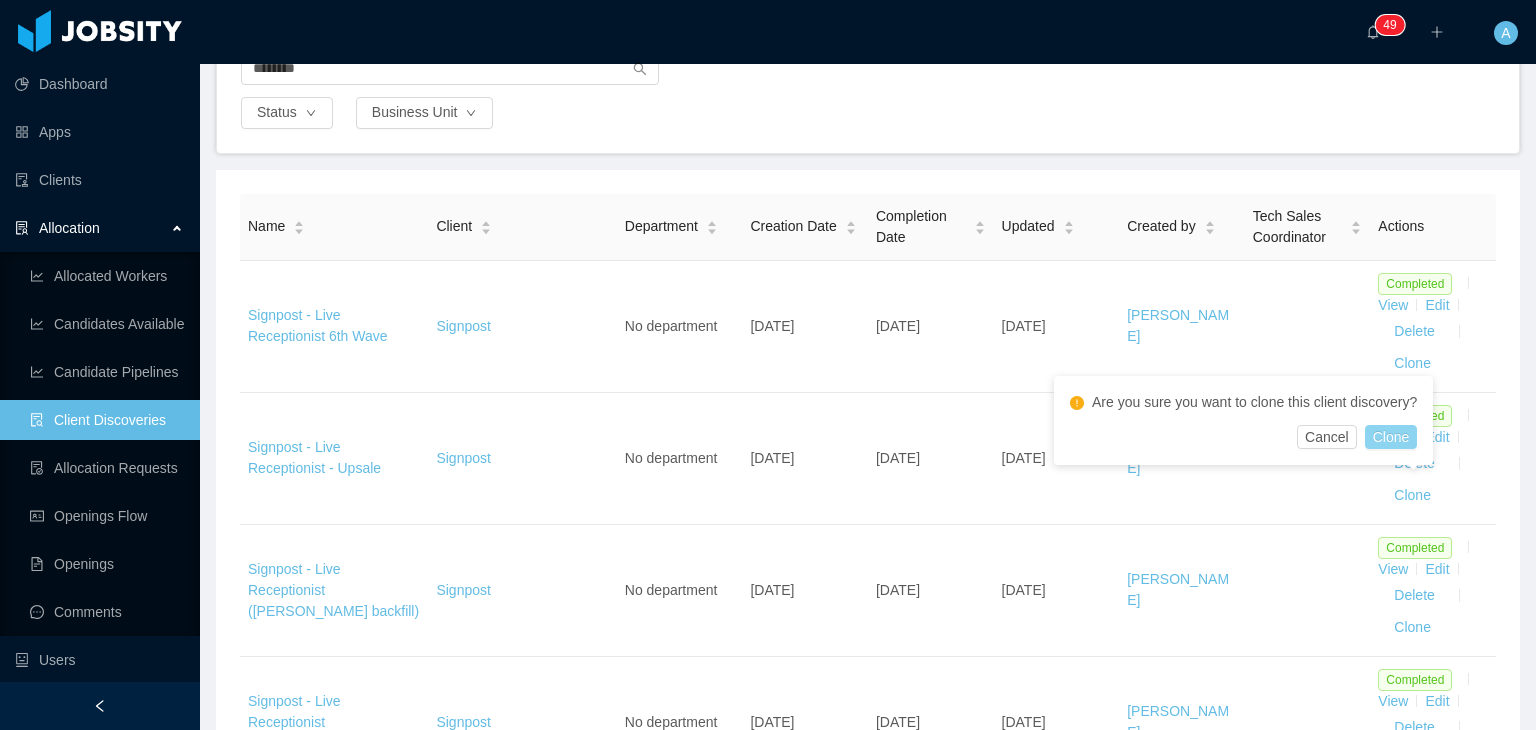 click on "Clone" at bounding box center (1391, 437) 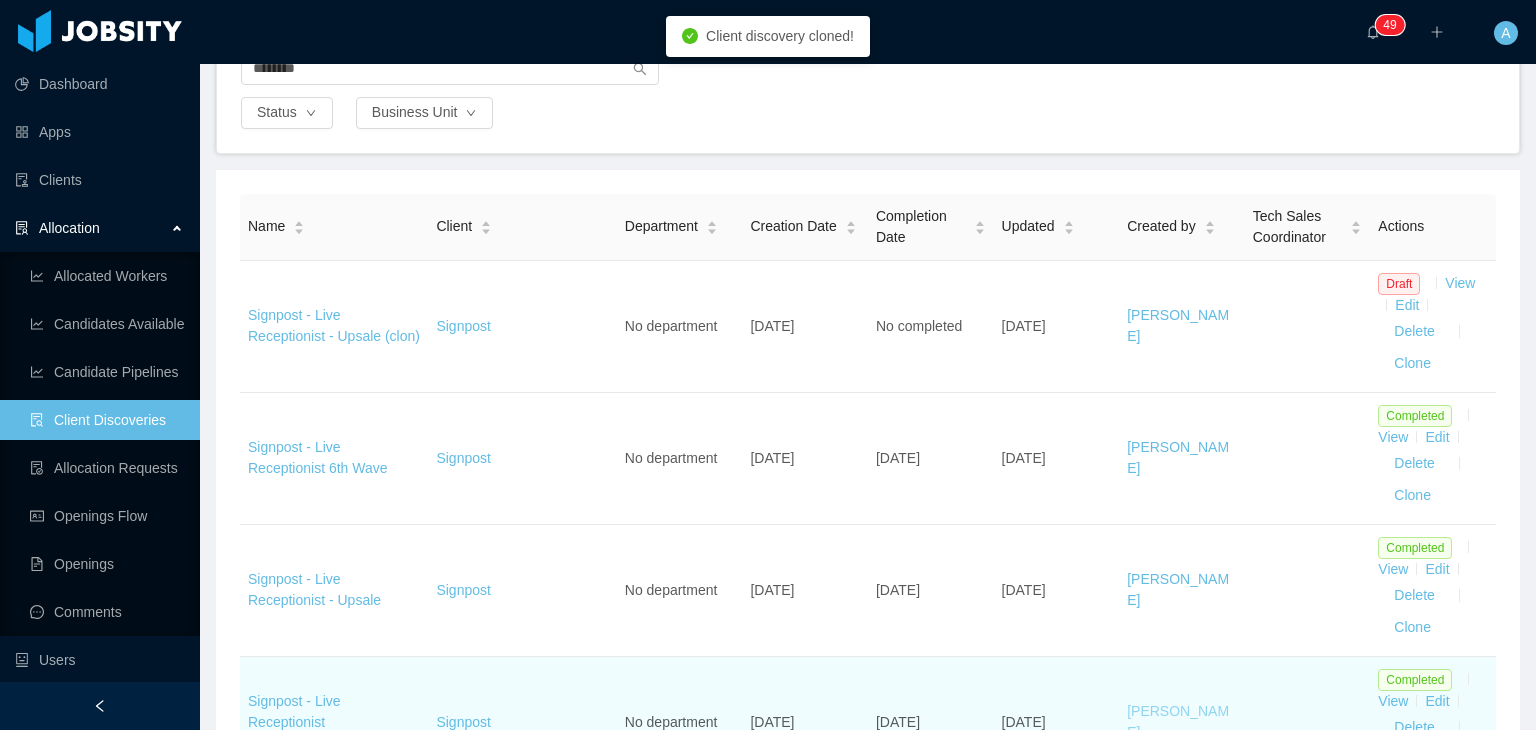scroll, scrollTop: 0, scrollLeft: 0, axis: both 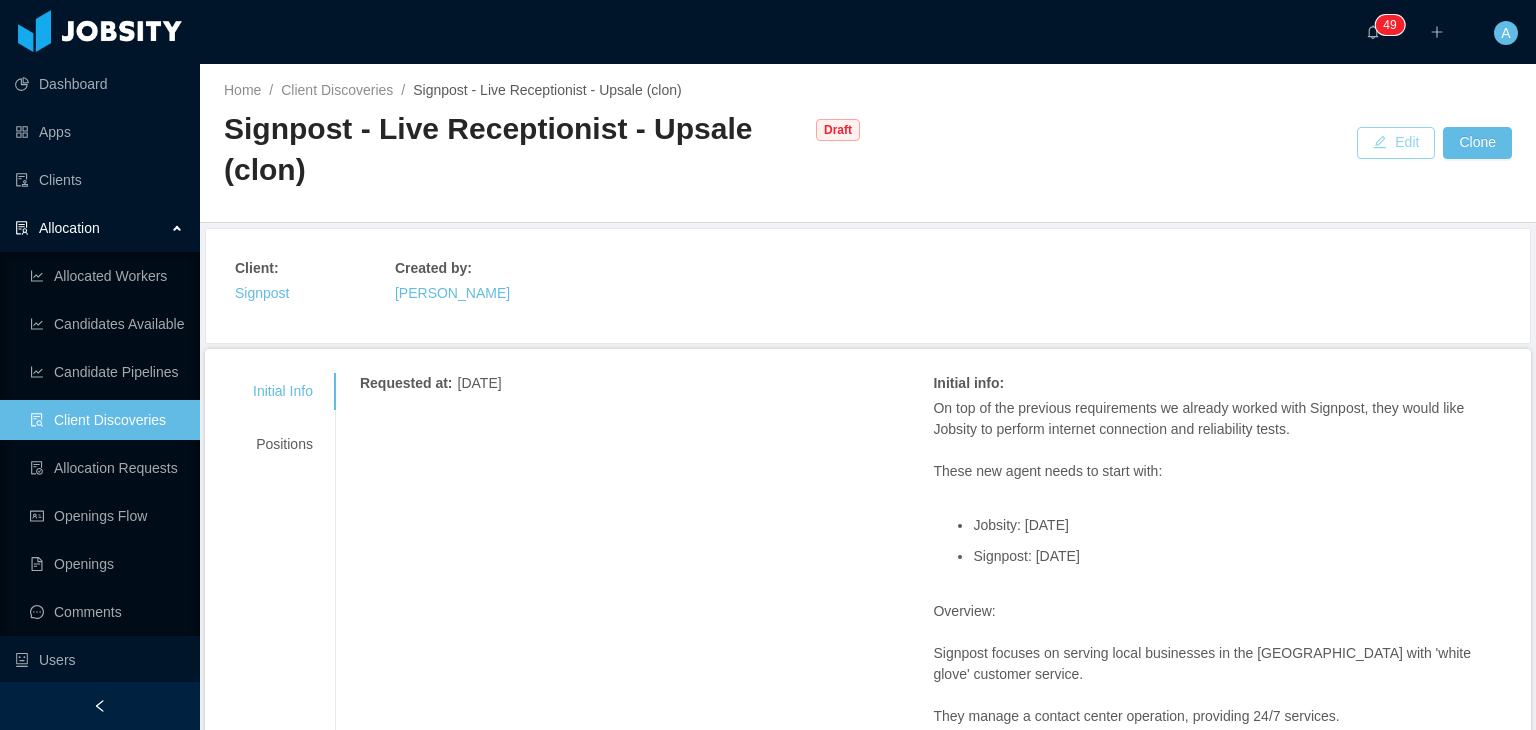 click on "Edit" at bounding box center (1396, 143) 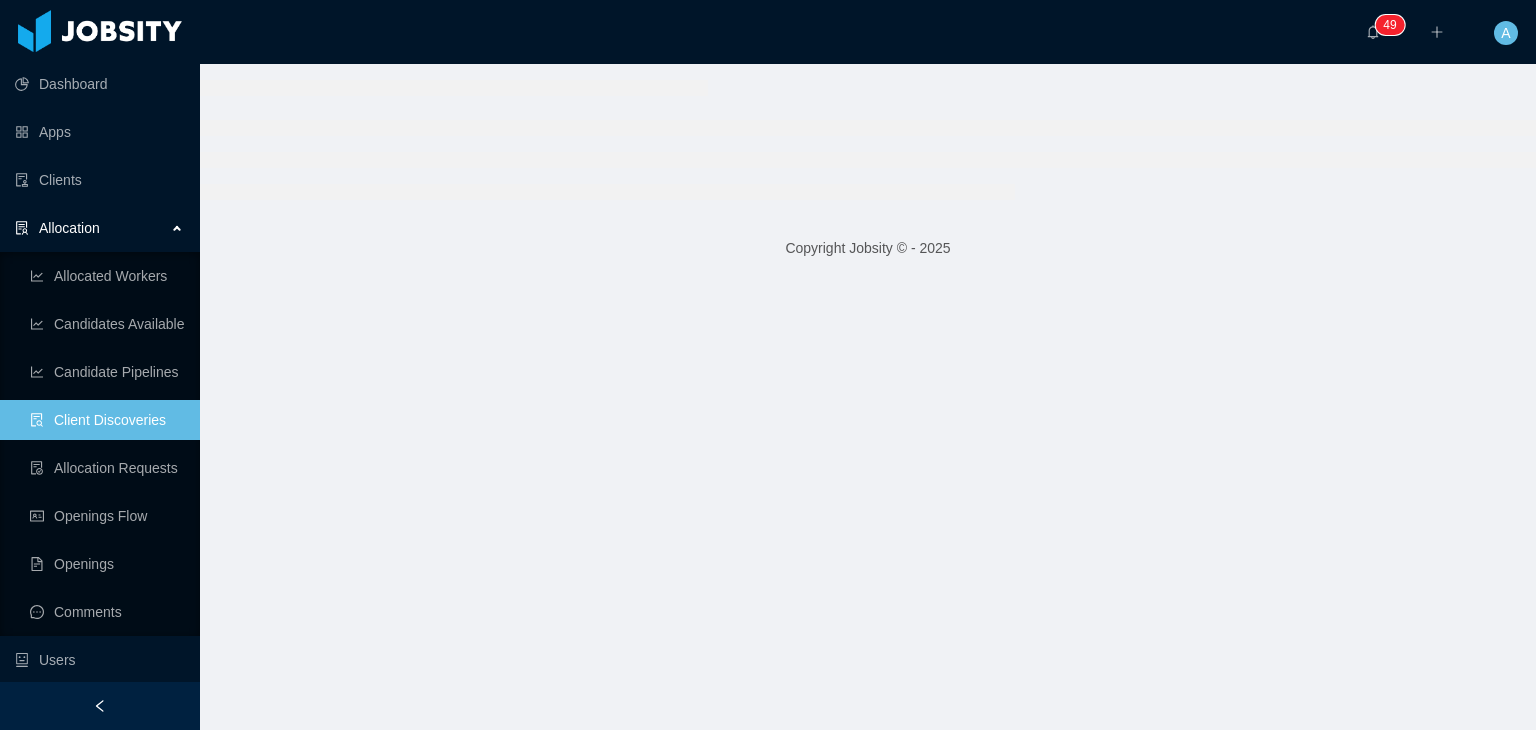 type 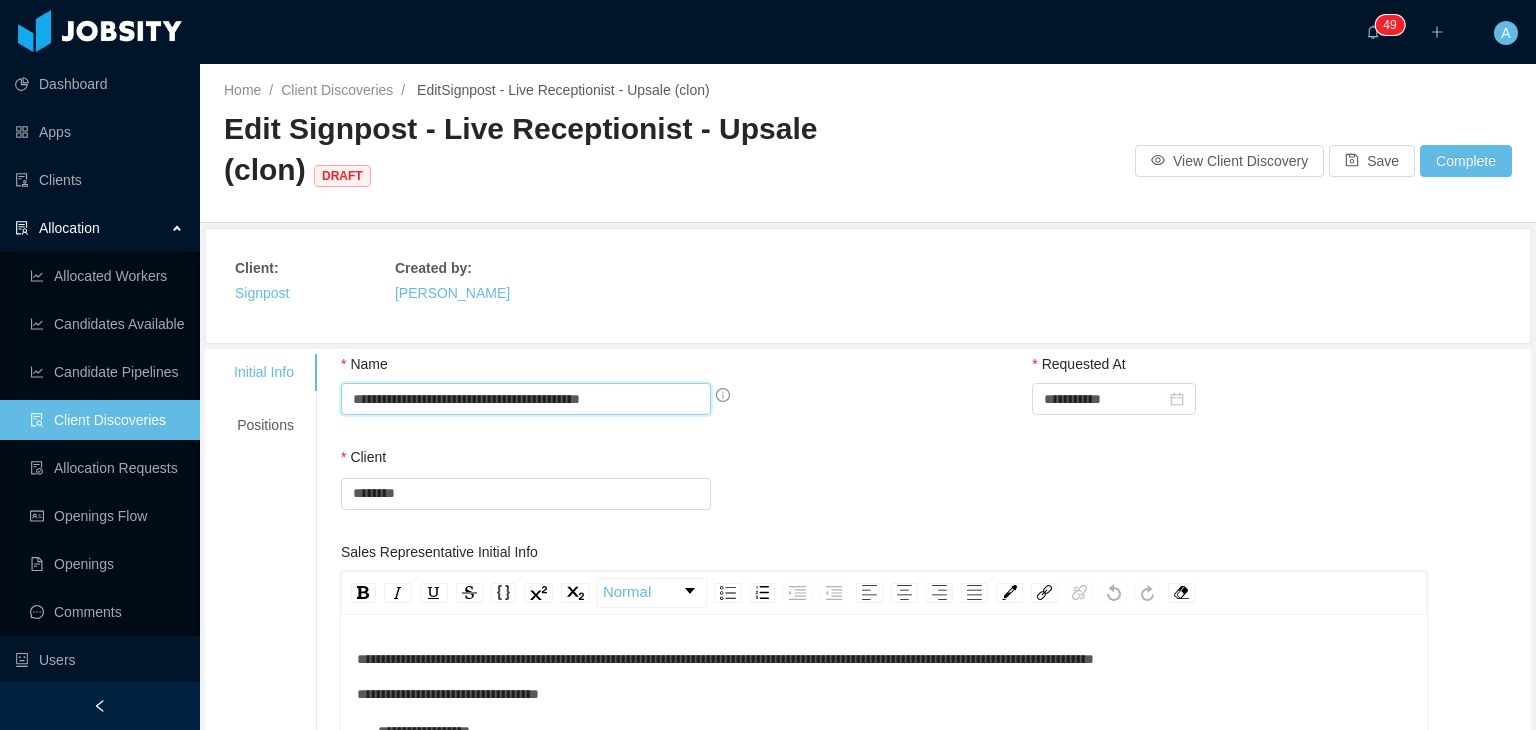 click on "**********" at bounding box center (526, 399) 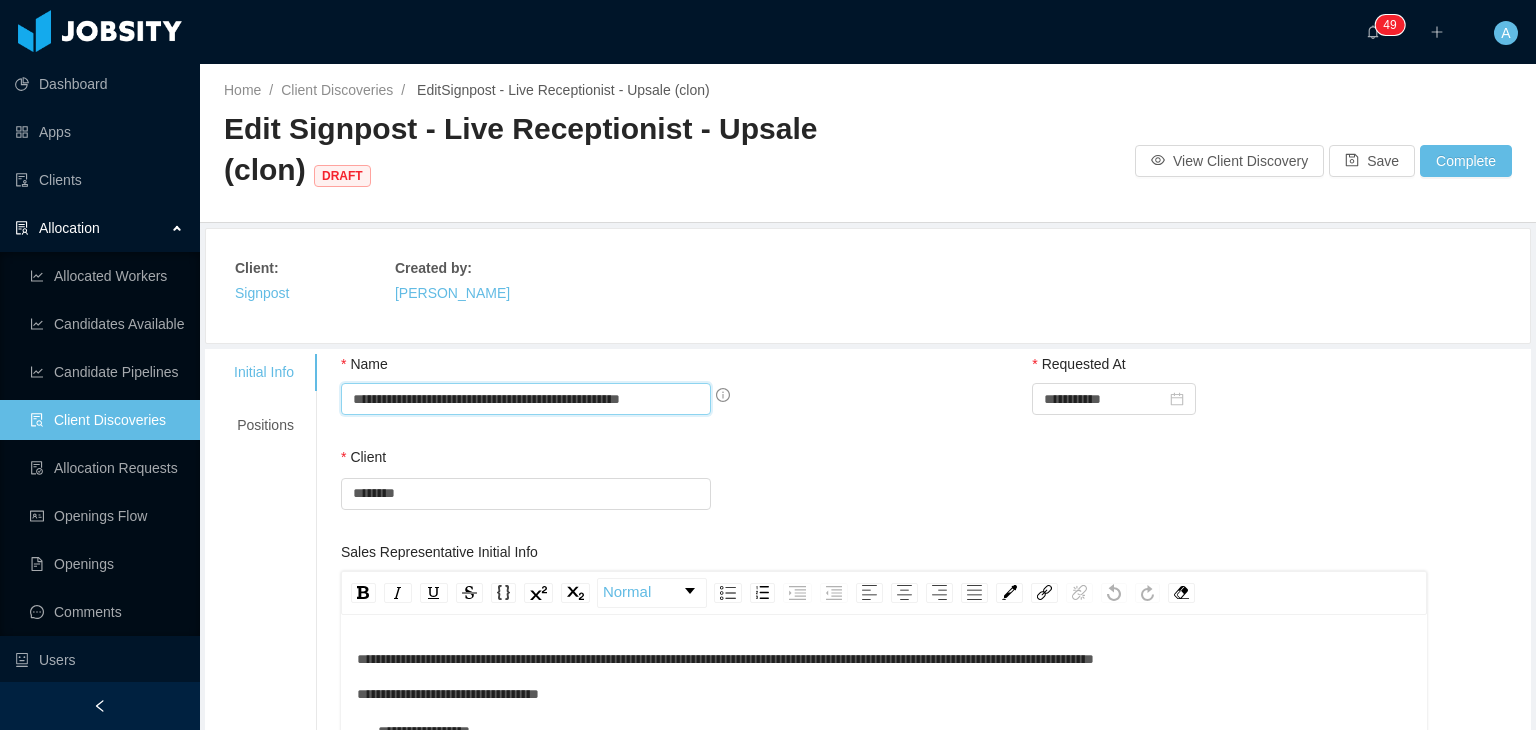 click on "**********" at bounding box center (526, 399) 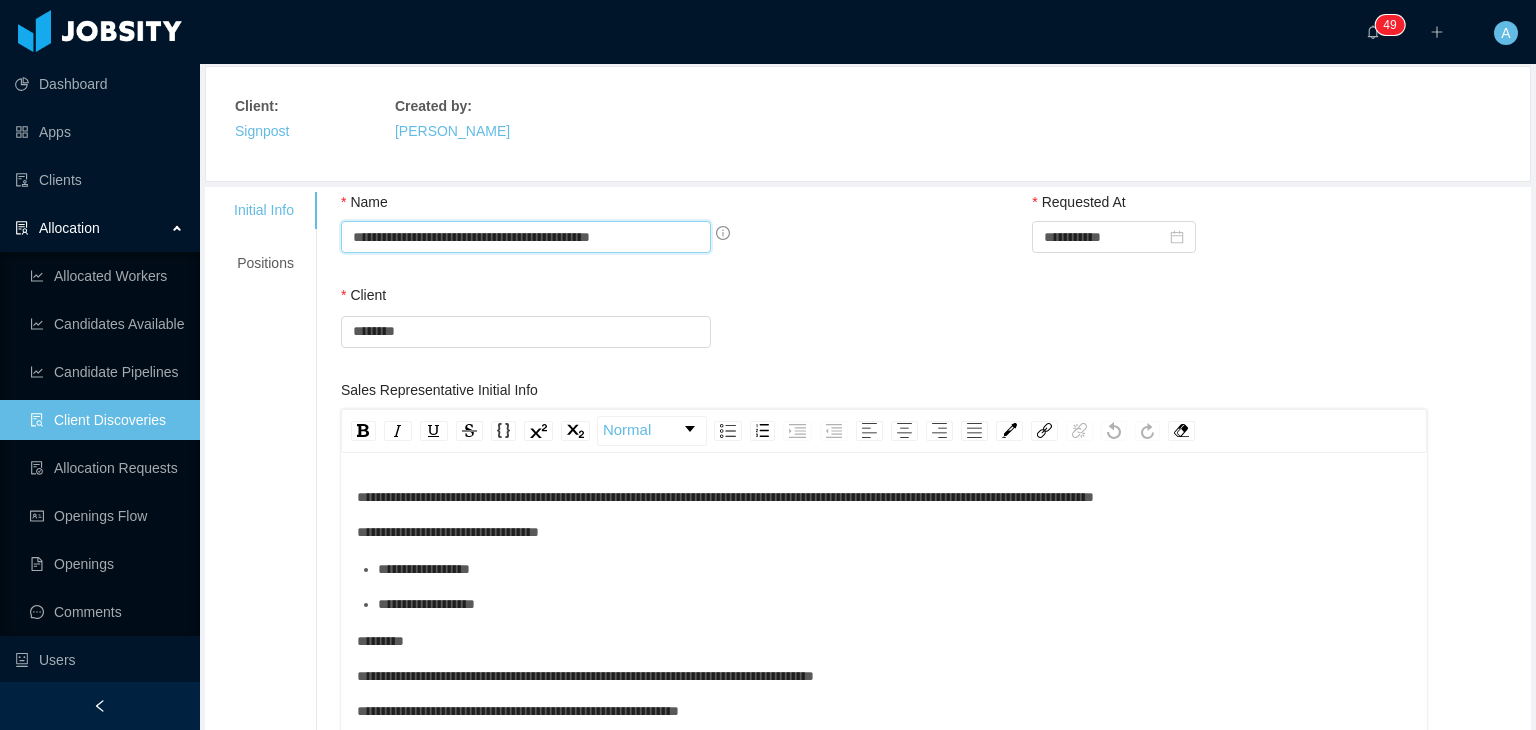 scroll, scrollTop: 163, scrollLeft: 0, axis: vertical 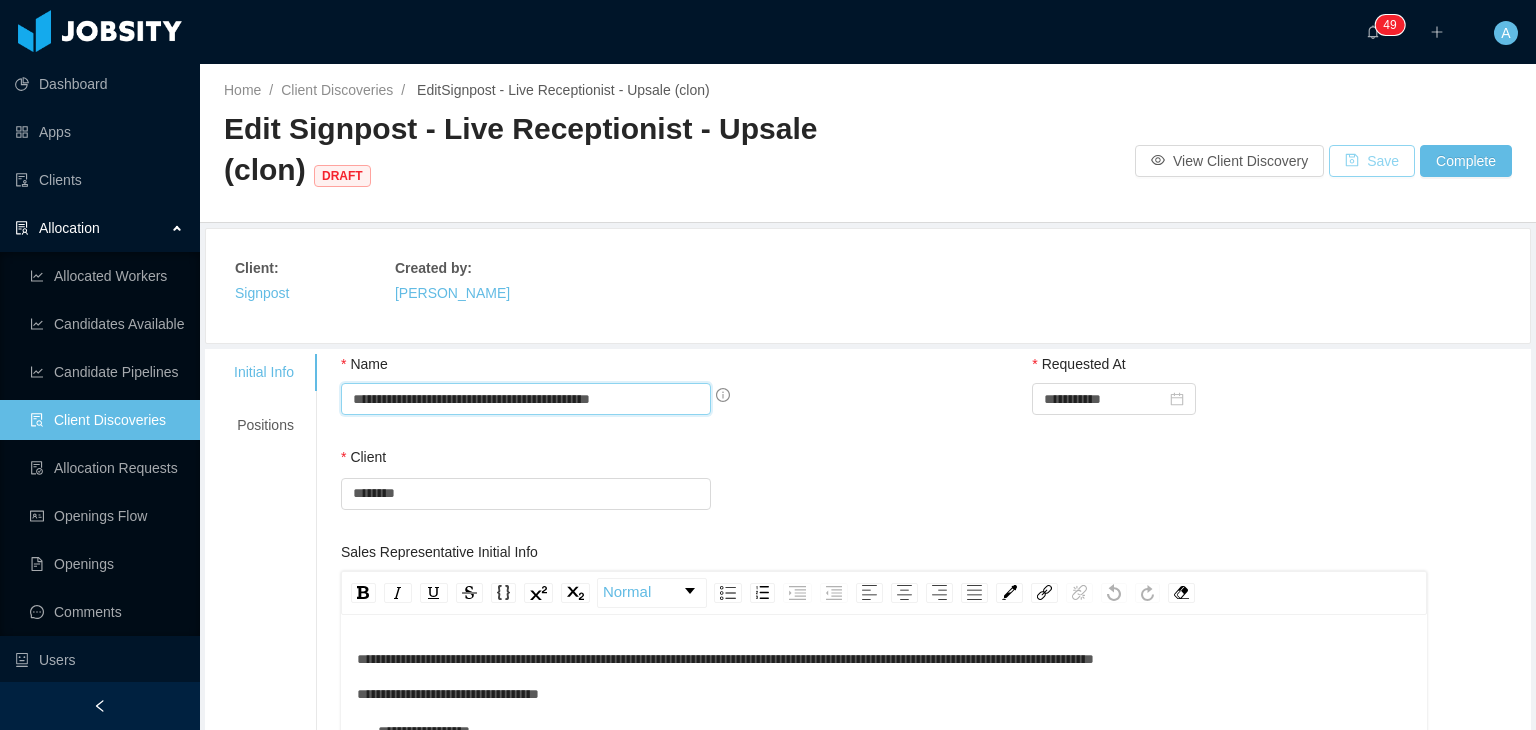 type on "**********" 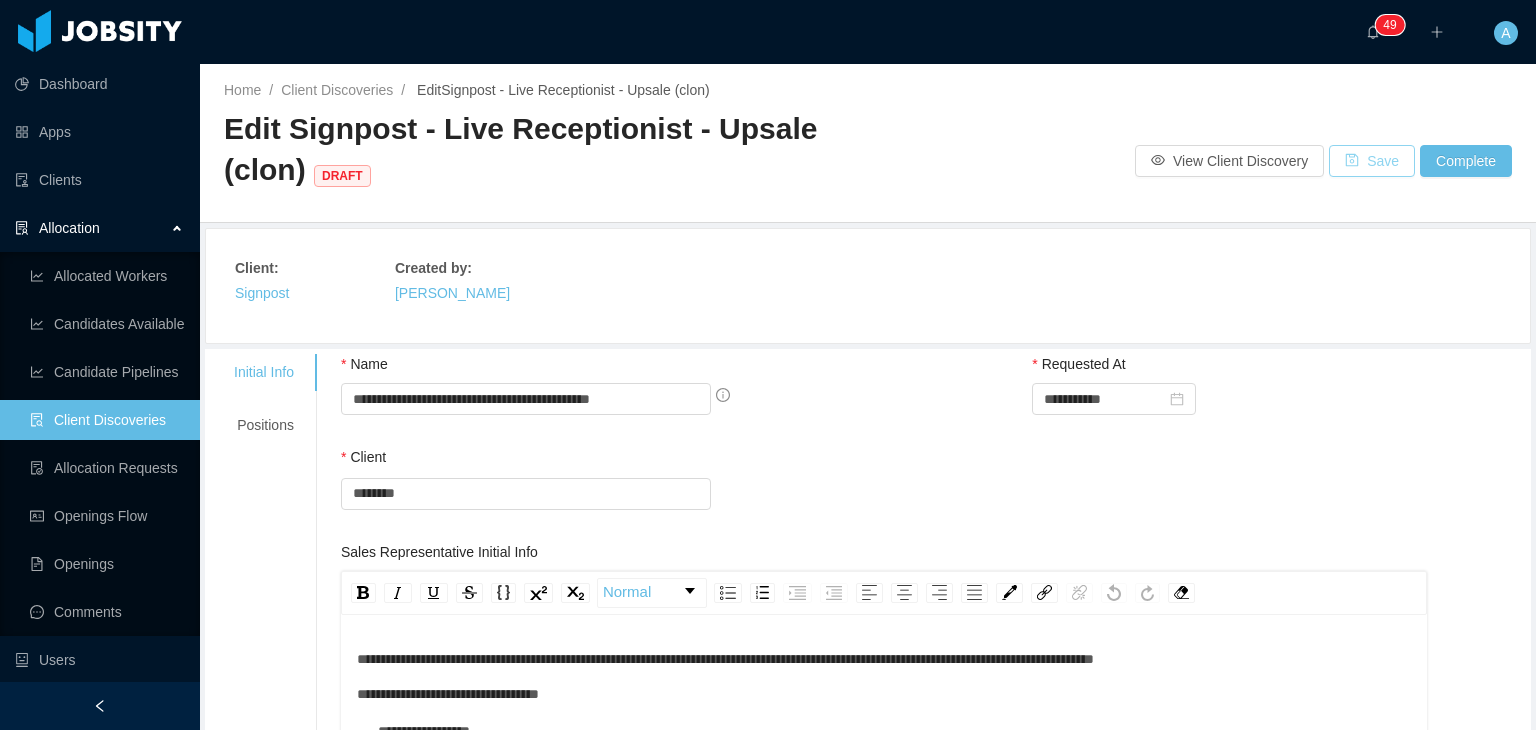 click on "Save" at bounding box center [1372, 161] 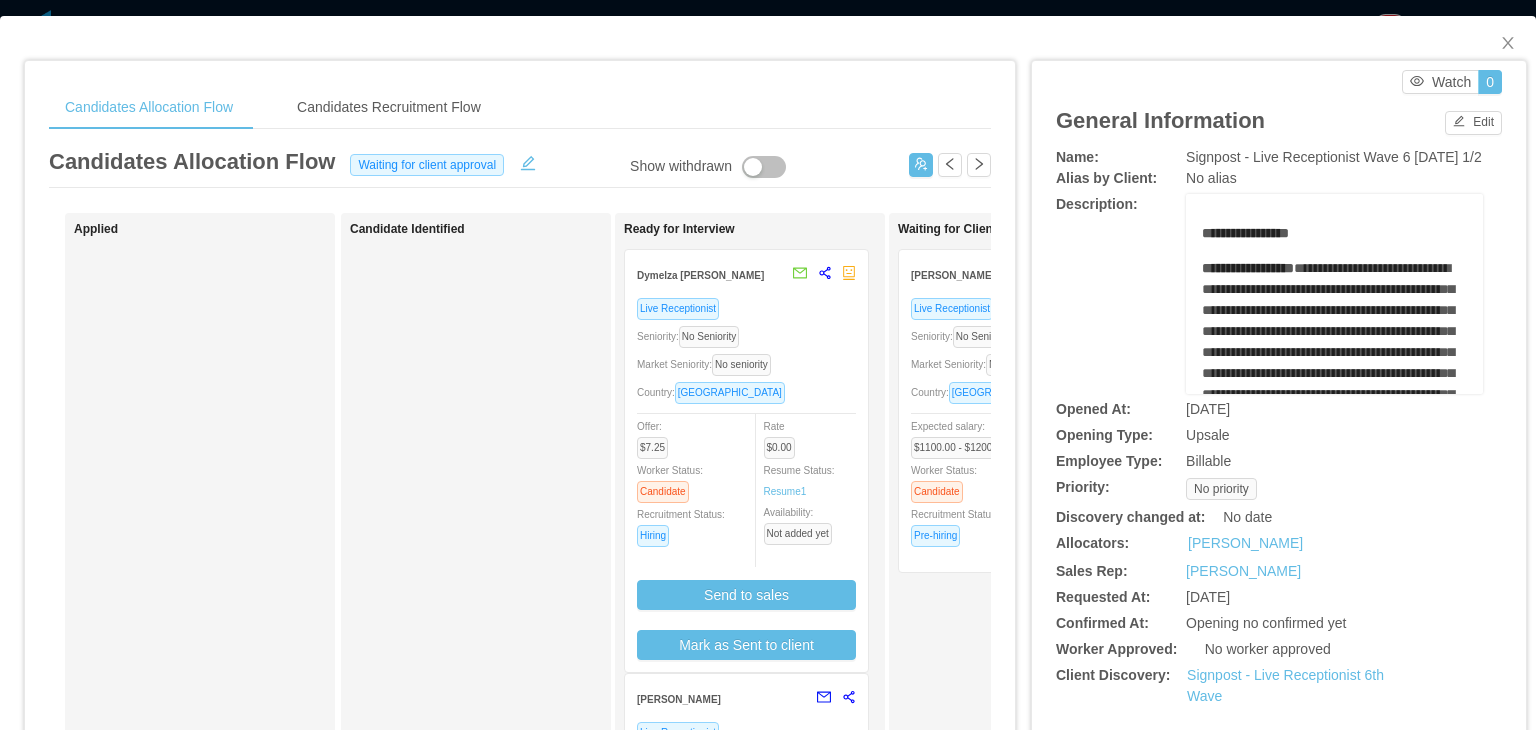 scroll, scrollTop: 0, scrollLeft: 0, axis: both 